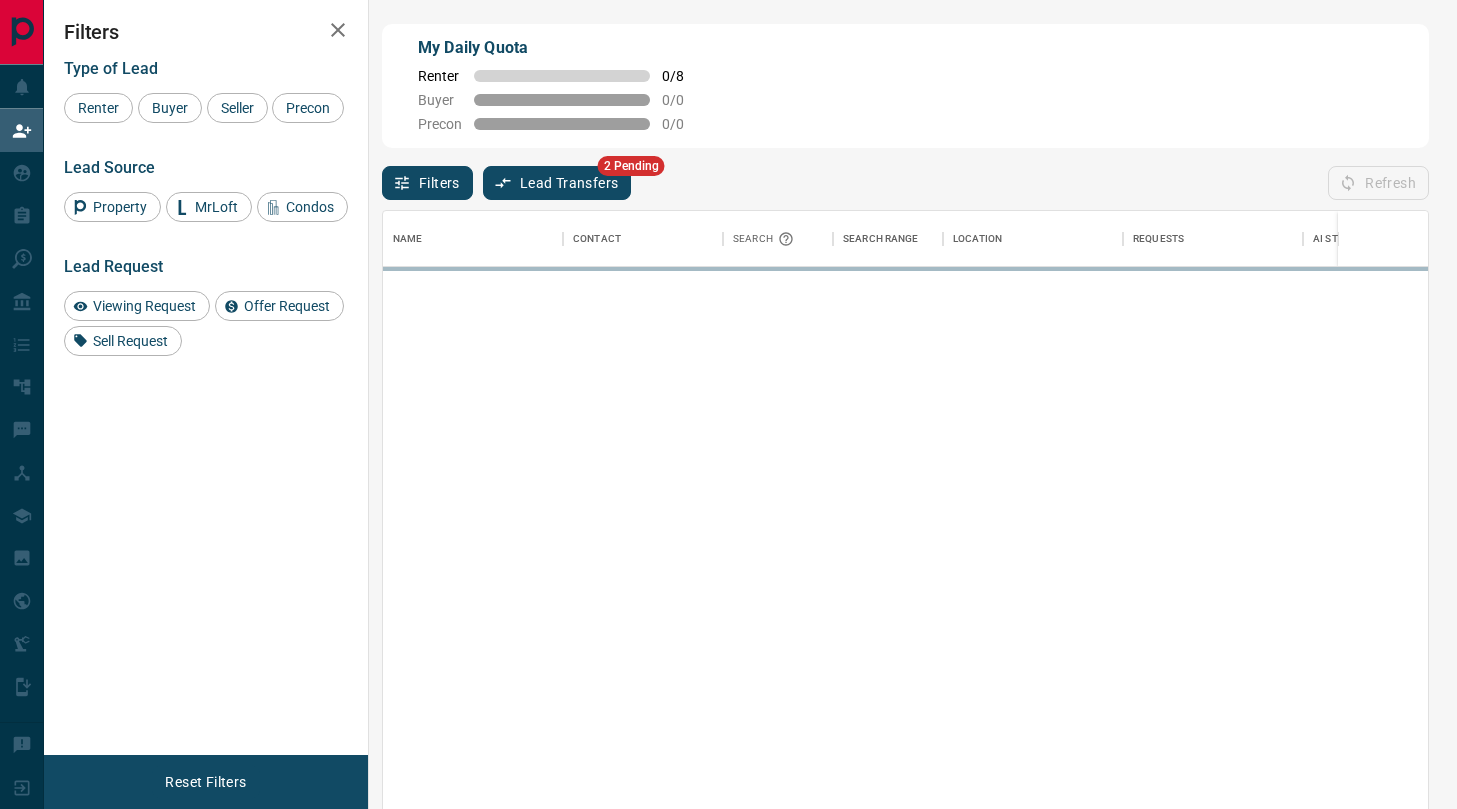 scroll, scrollTop: 0, scrollLeft: 0, axis: both 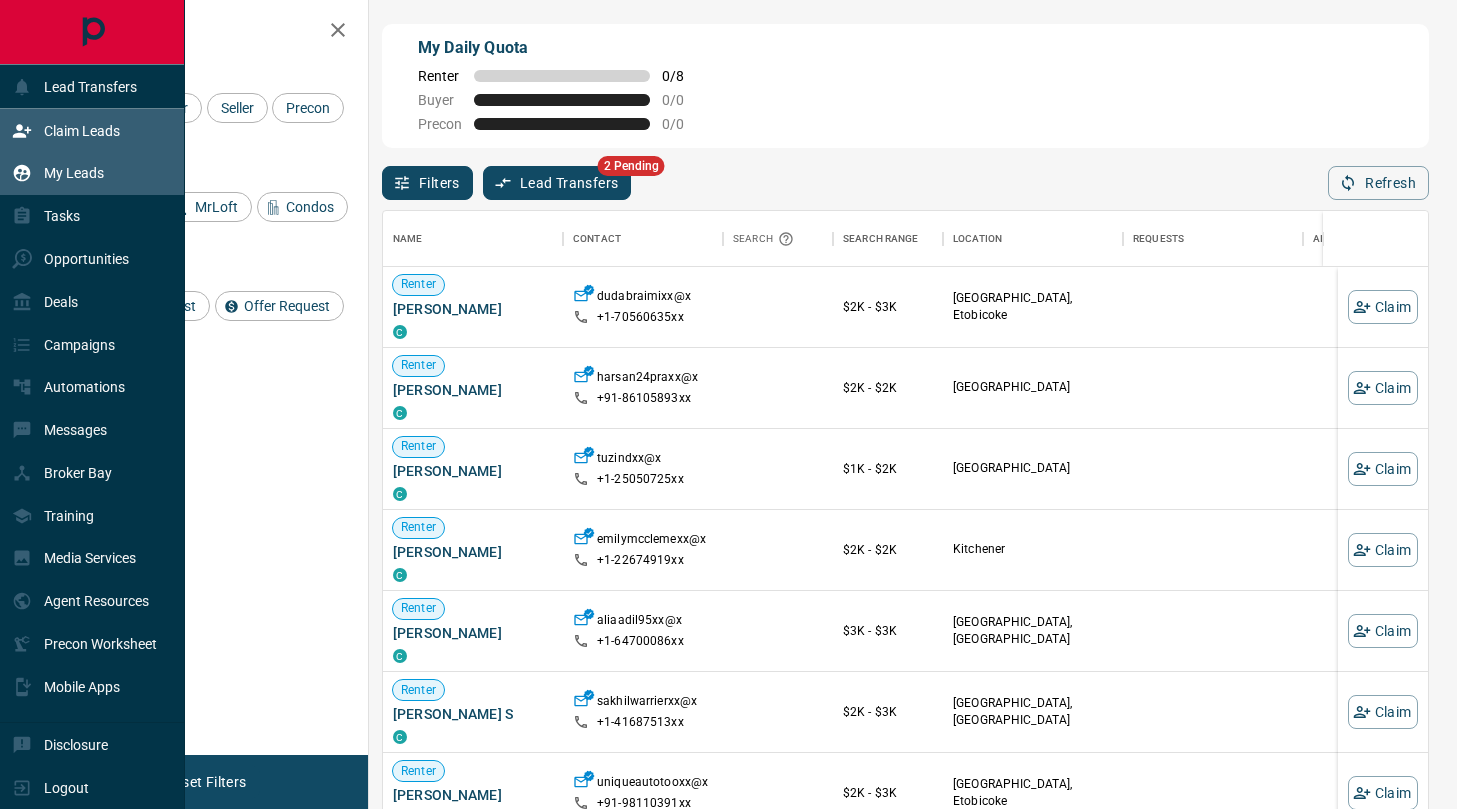 click on "My Leads" at bounding box center (74, 173) 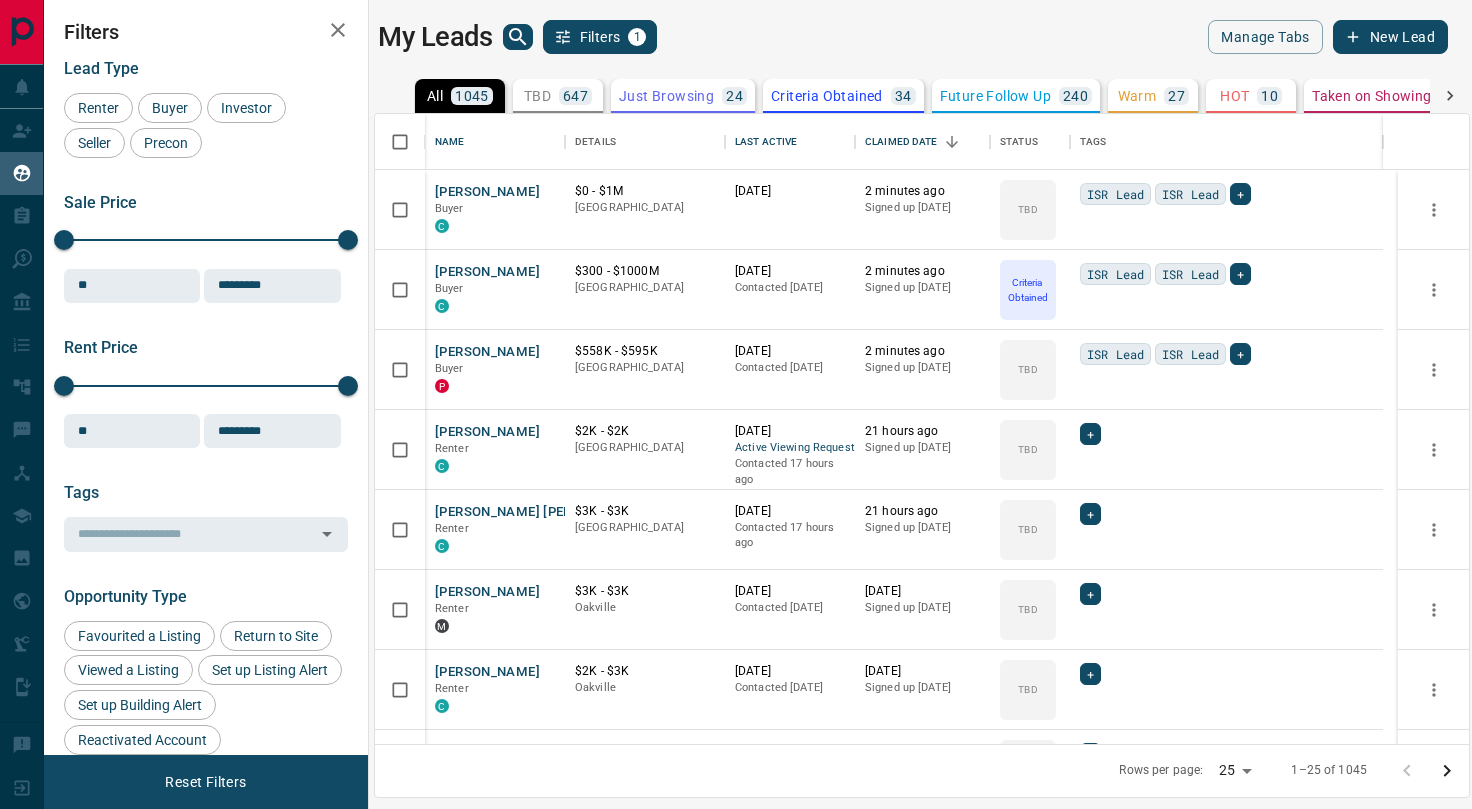 scroll, scrollTop: 16, scrollLeft: 16, axis: both 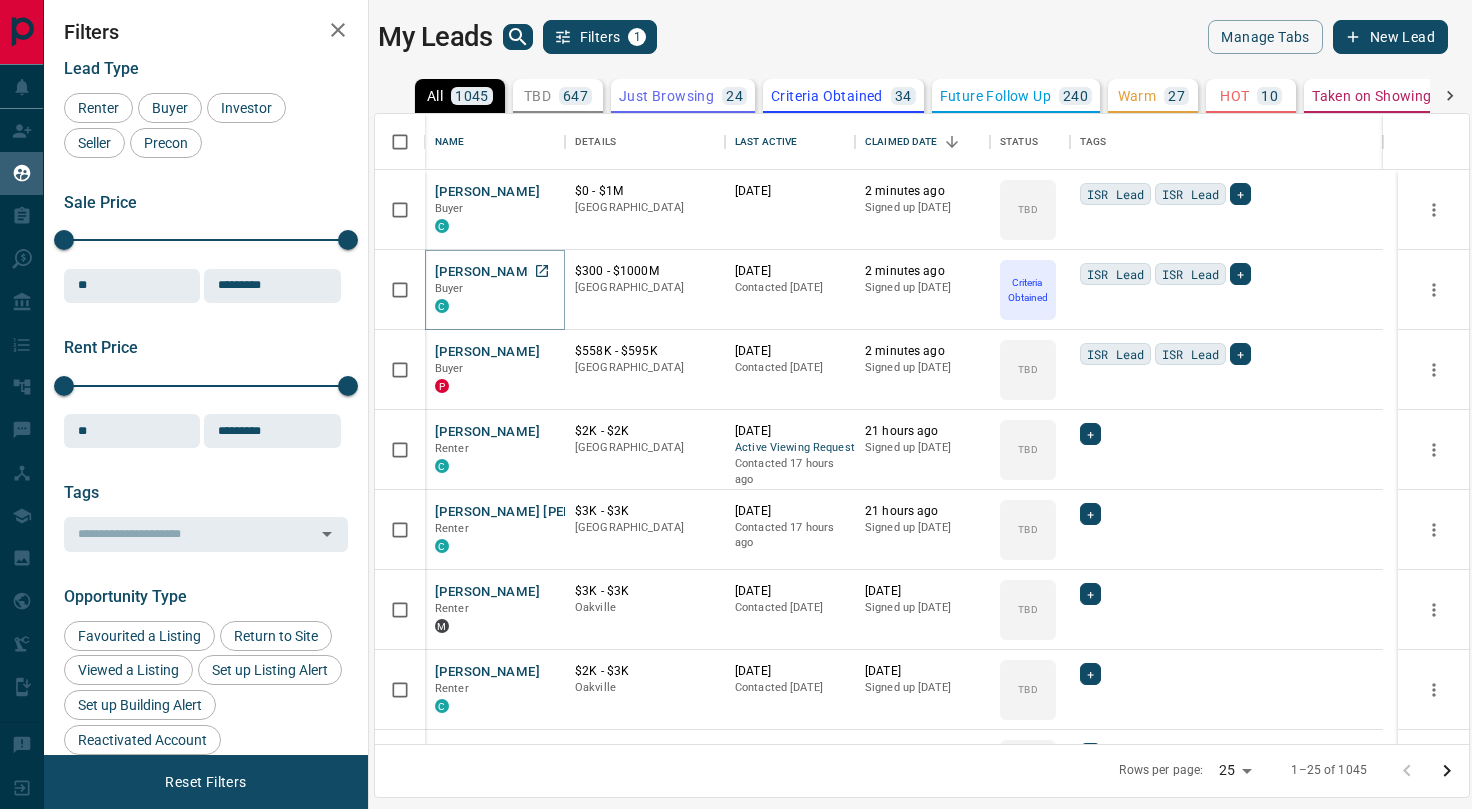 click on "[PERSON_NAME]" at bounding box center [487, 272] 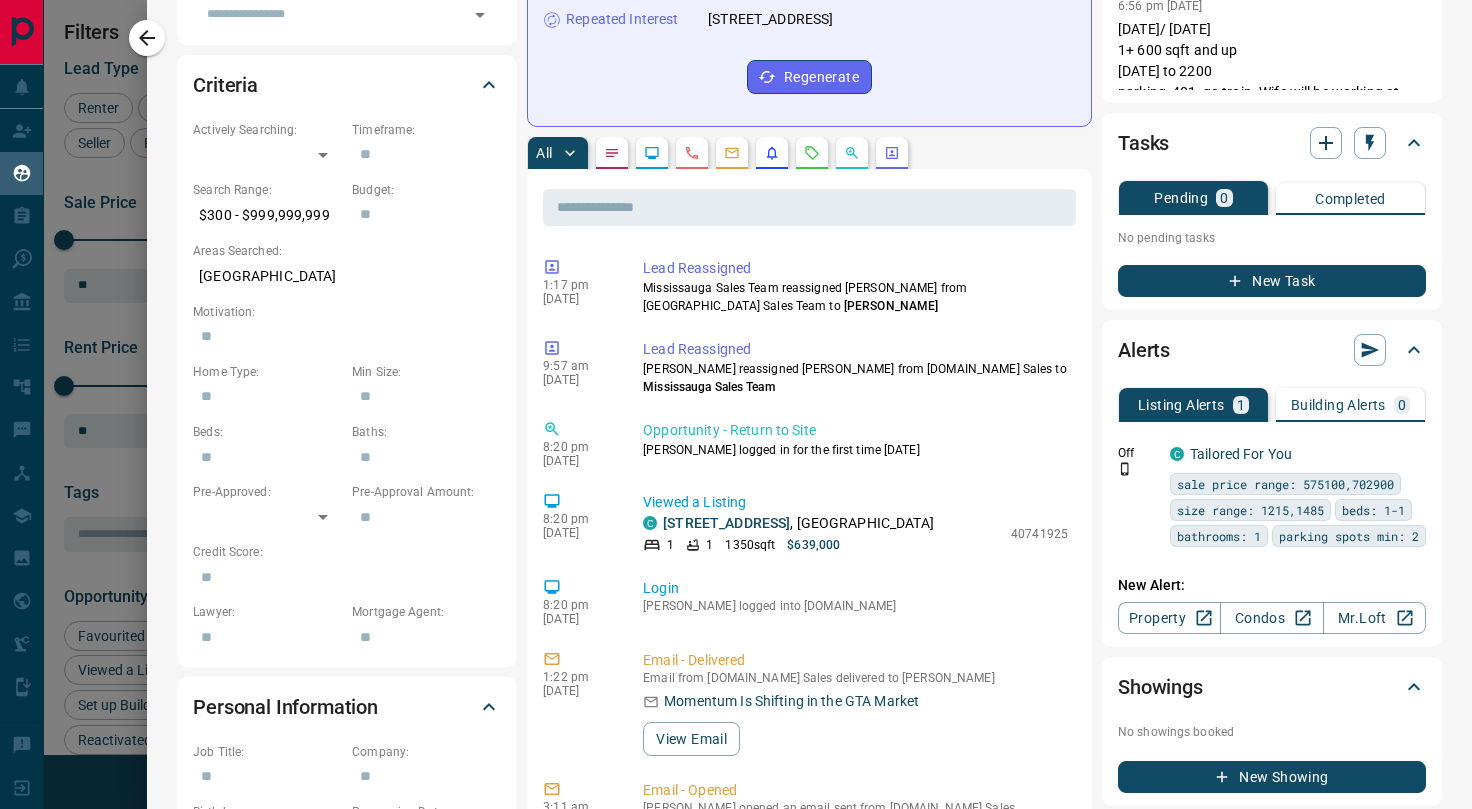 scroll, scrollTop: 517, scrollLeft: 0, axis: vertical 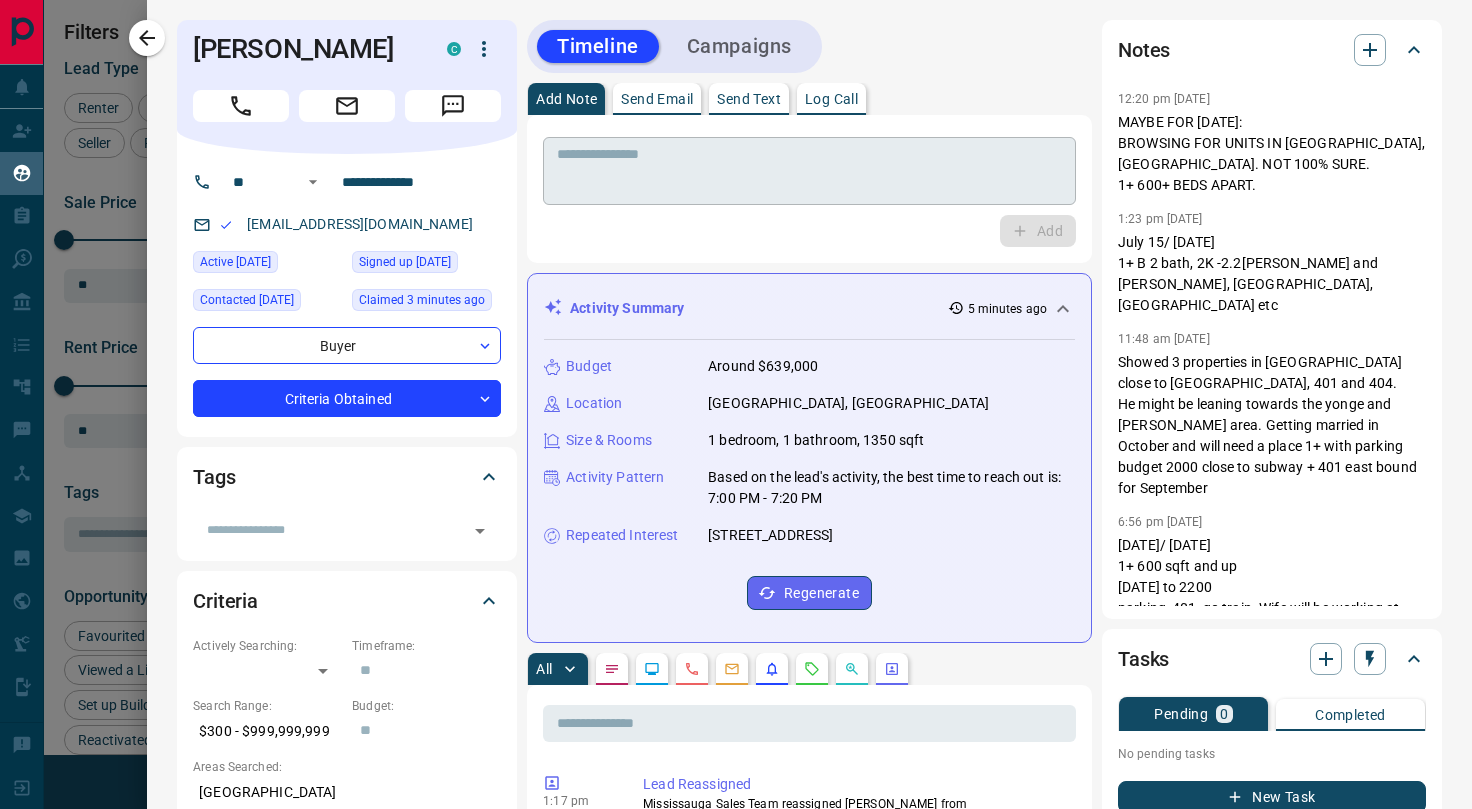 click at bounding box center (809, 171) 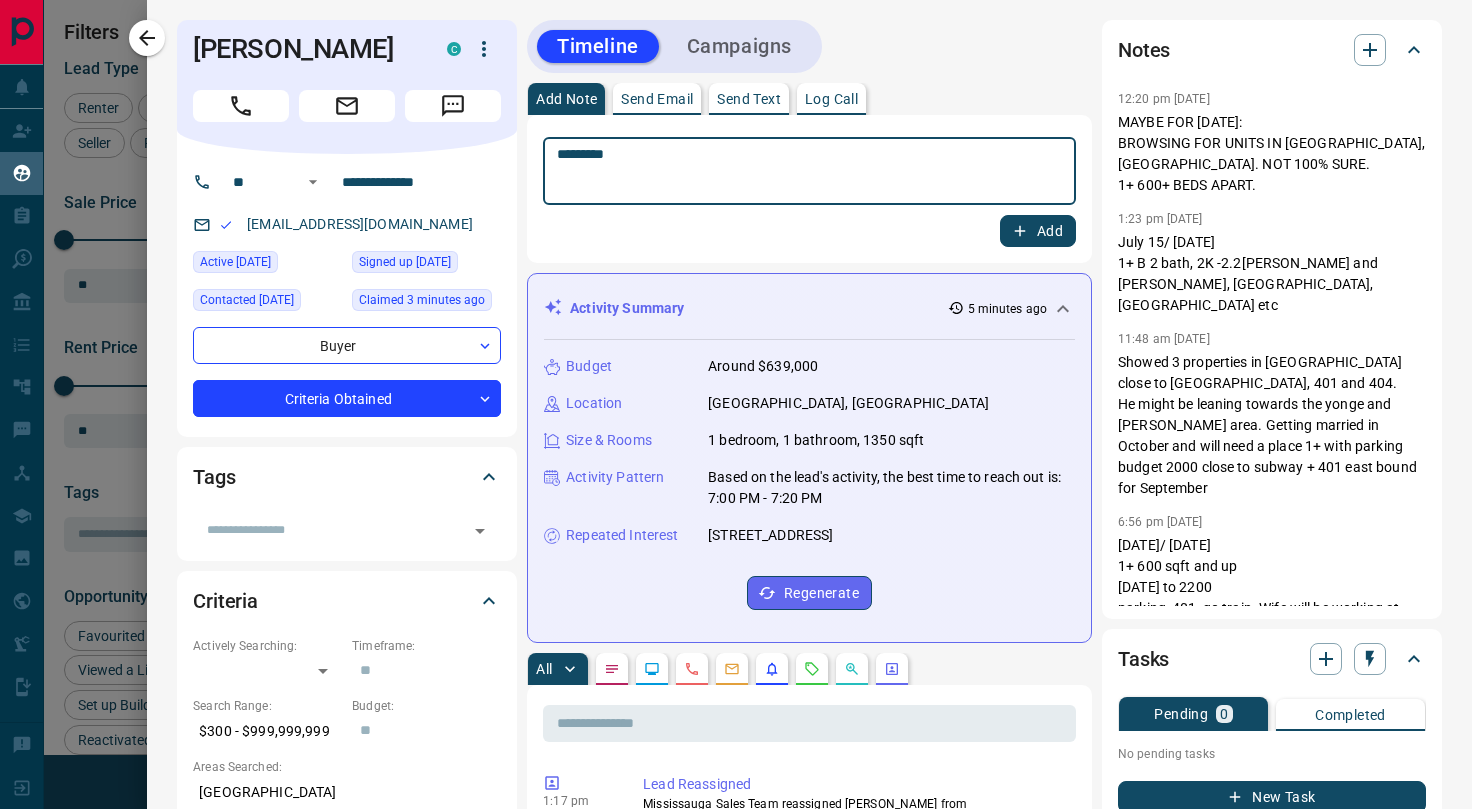 type on "*********" 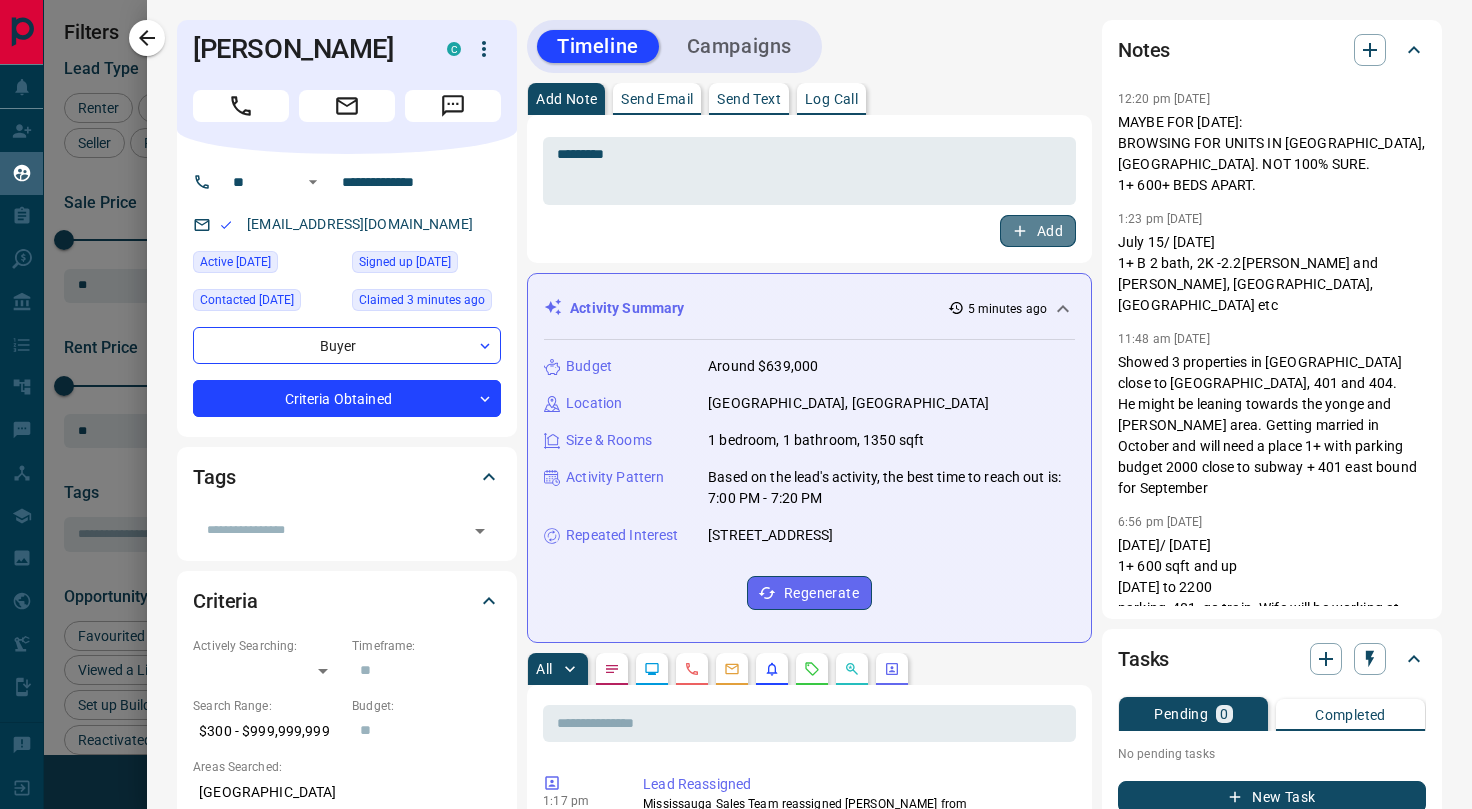 click on "Add" at bounding box center [1038, 231] 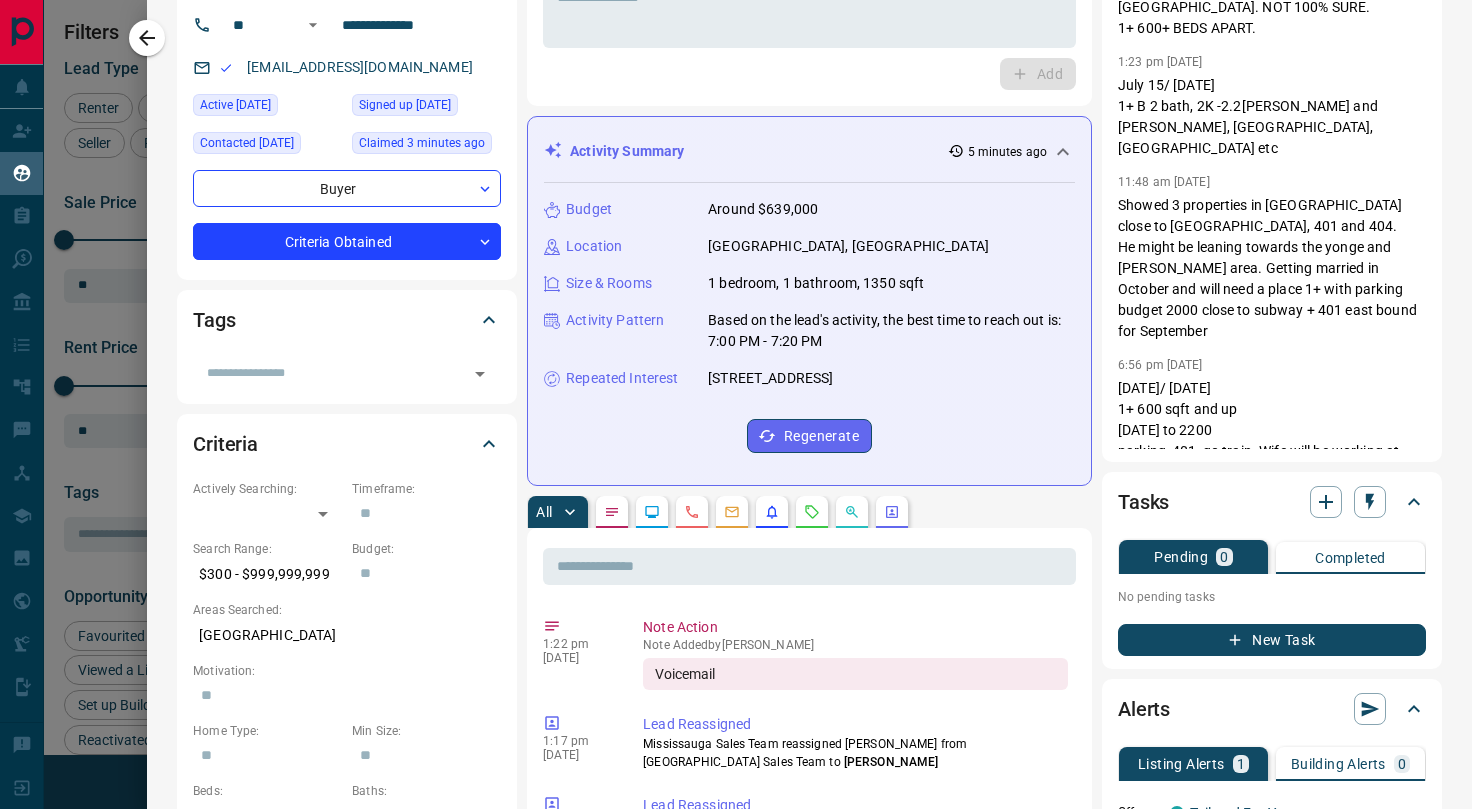 scroll, scrollTop: 0, scrollLeft: 0, axis: both 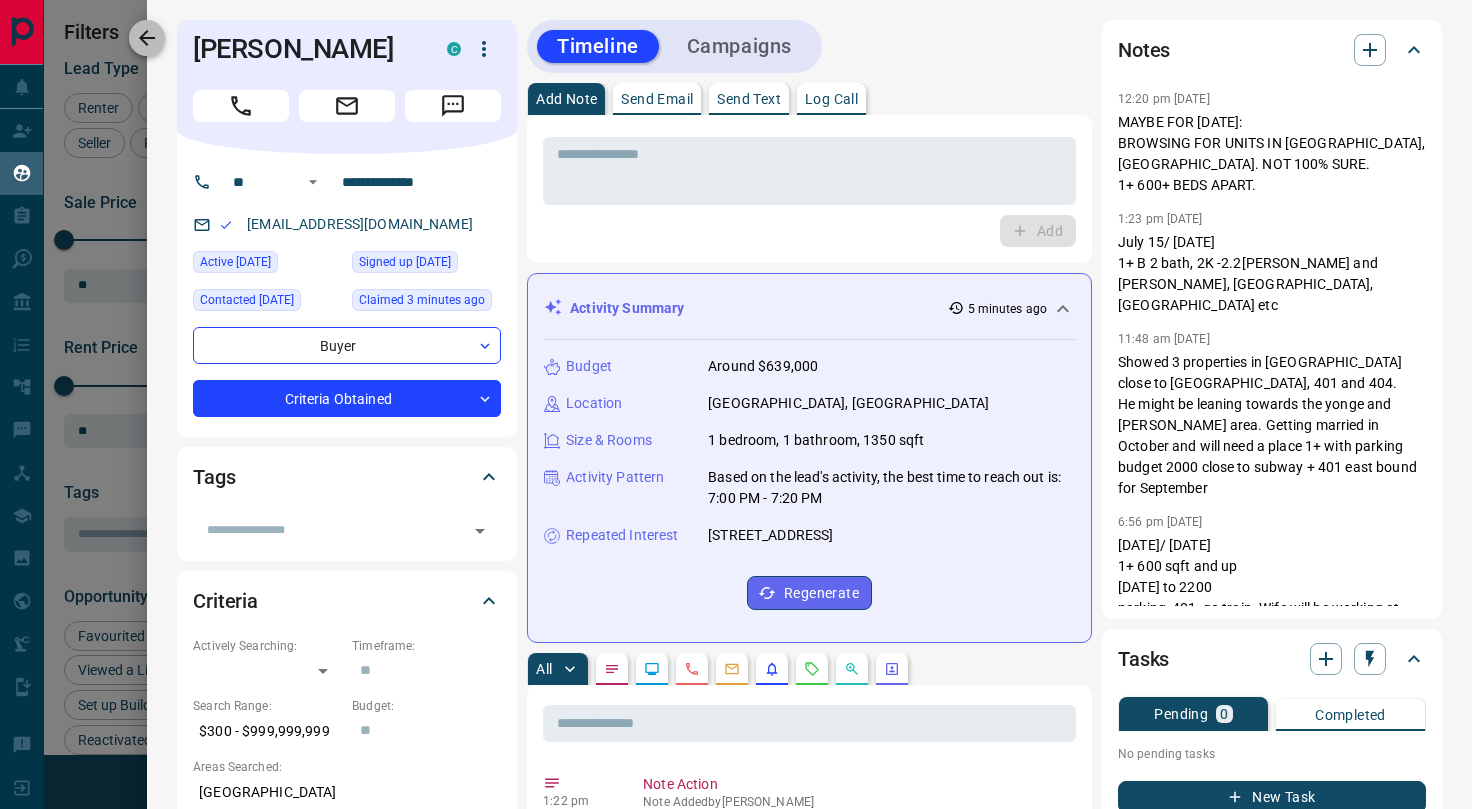 click 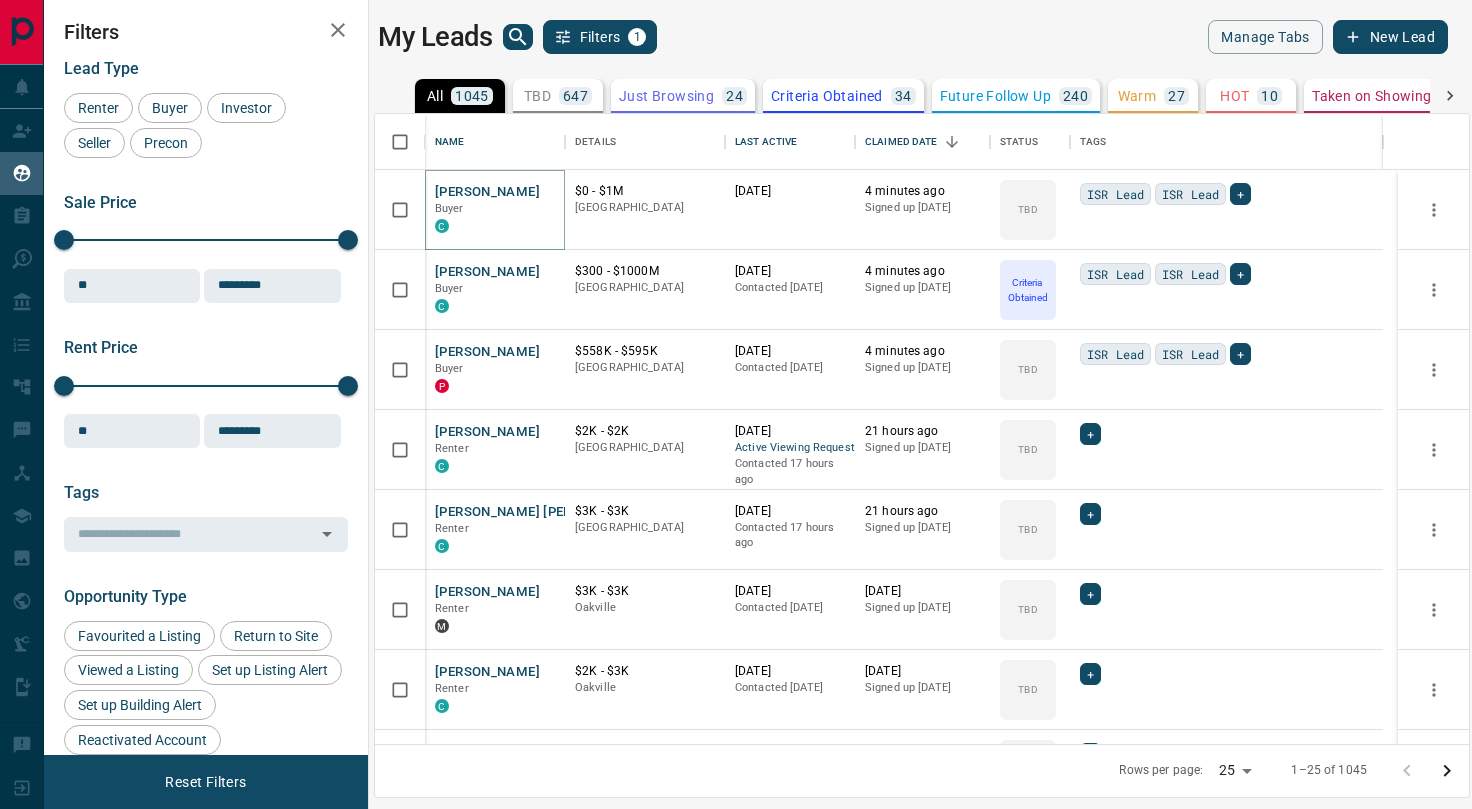 click on "[PERSON_NAME]" at bounding box center [487, 192] 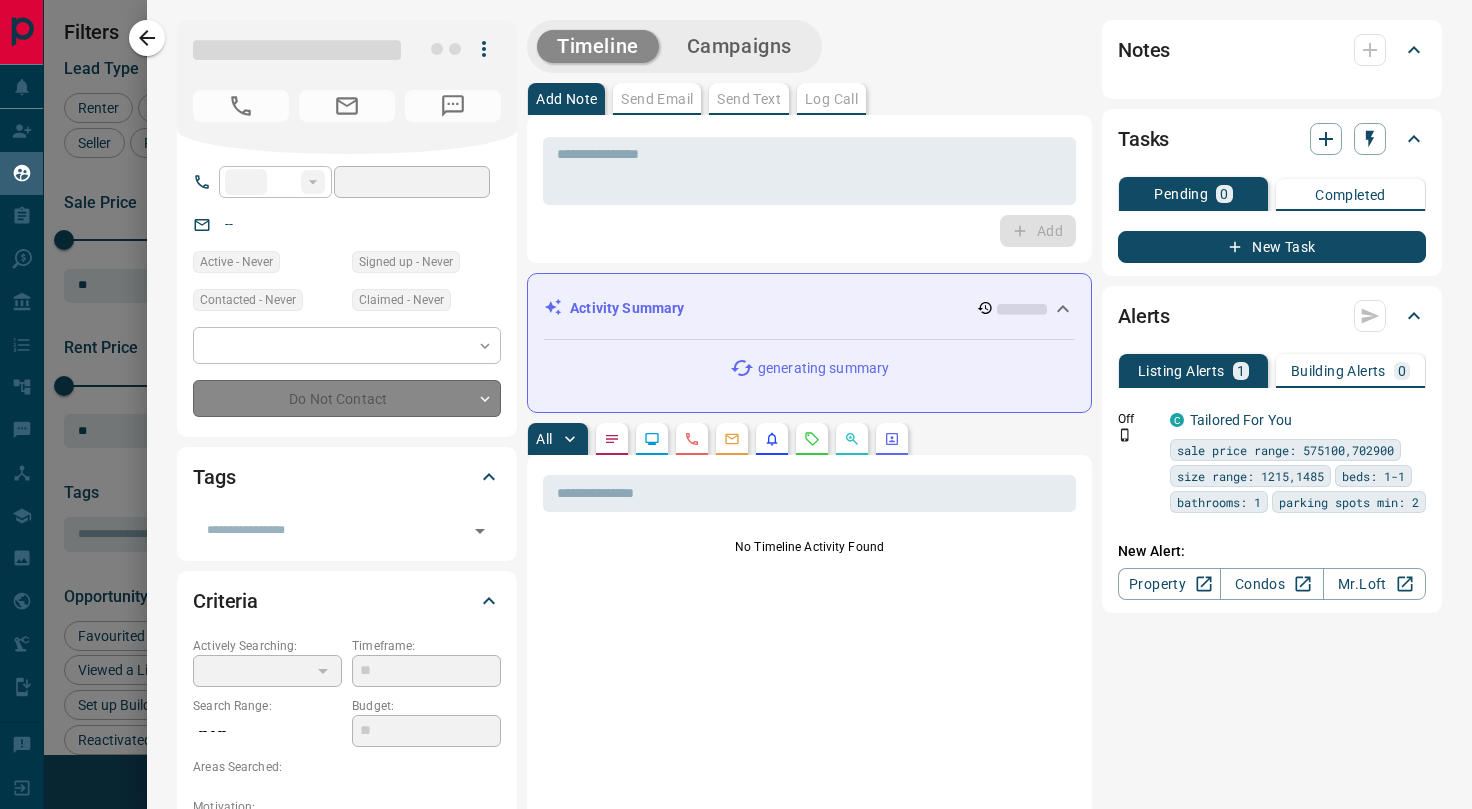 type on "**" 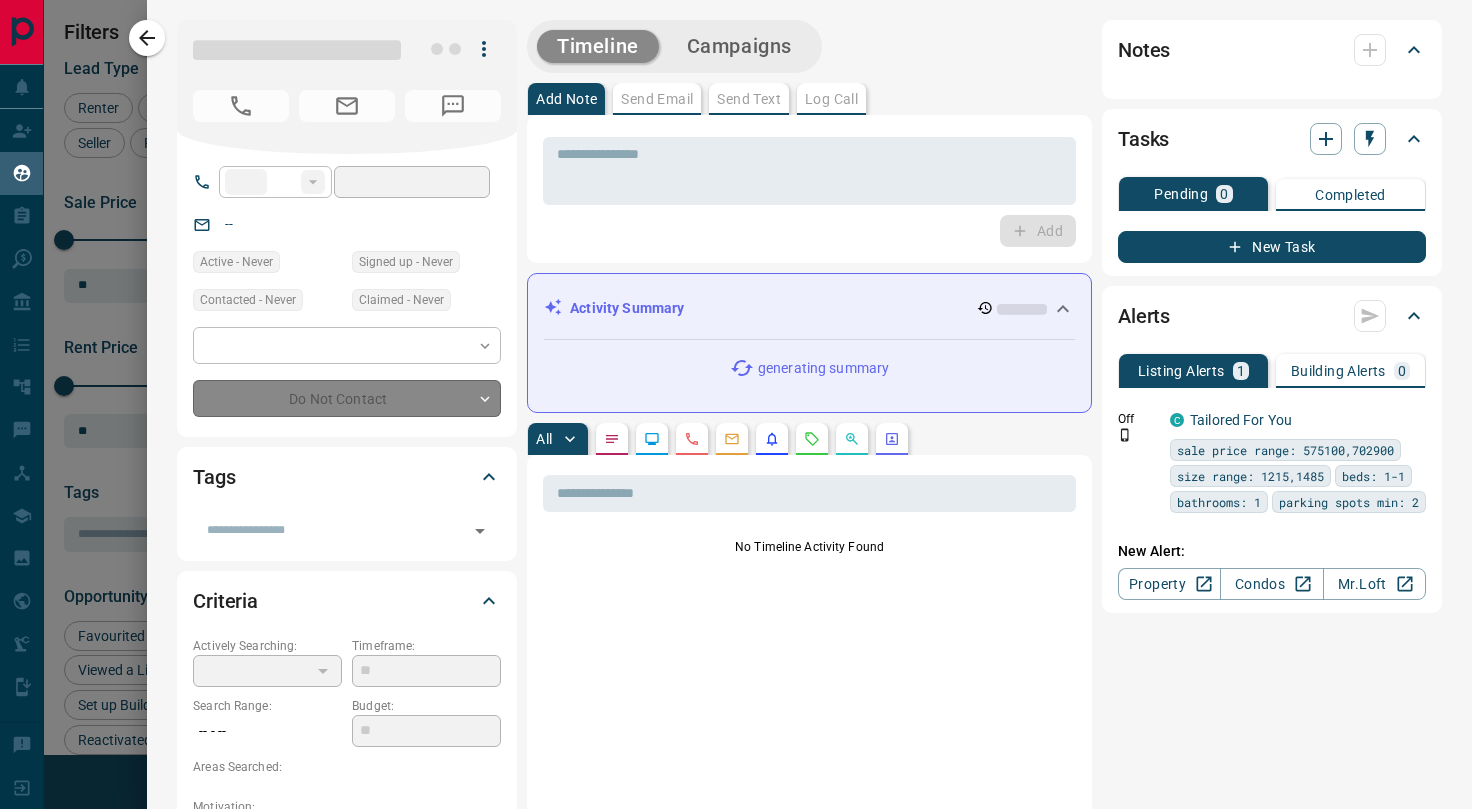 type on "**********" 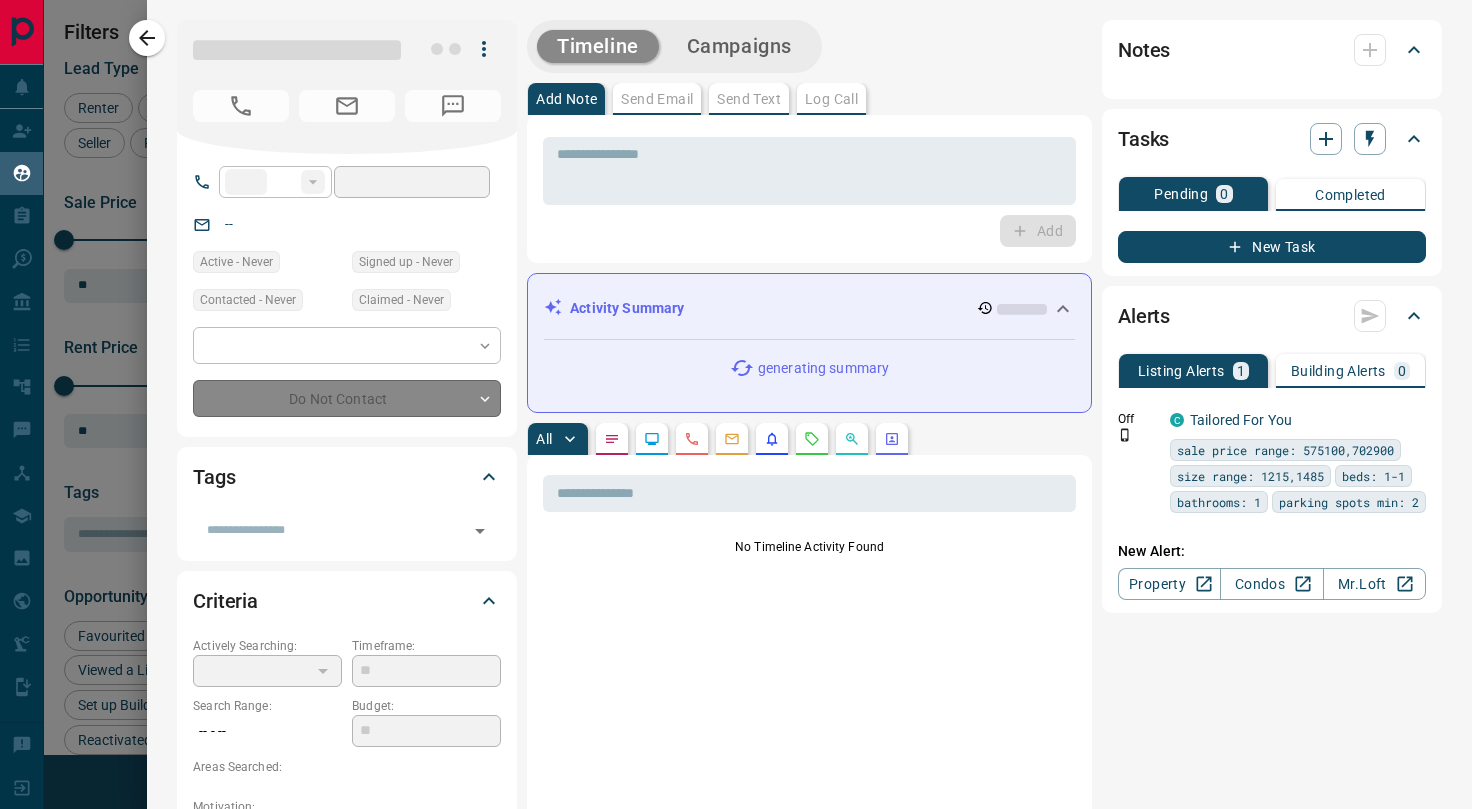type on "**" 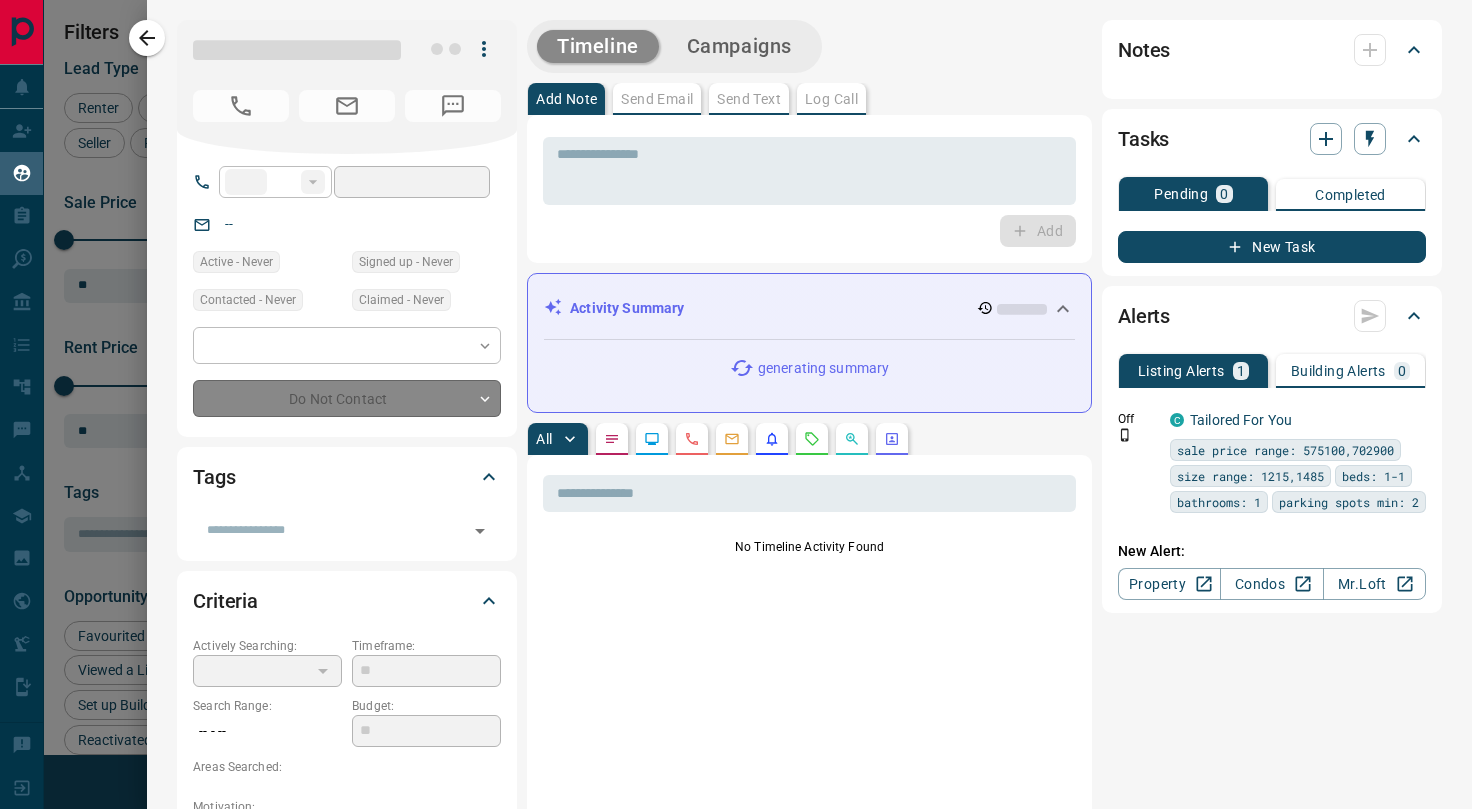 type on "*********" 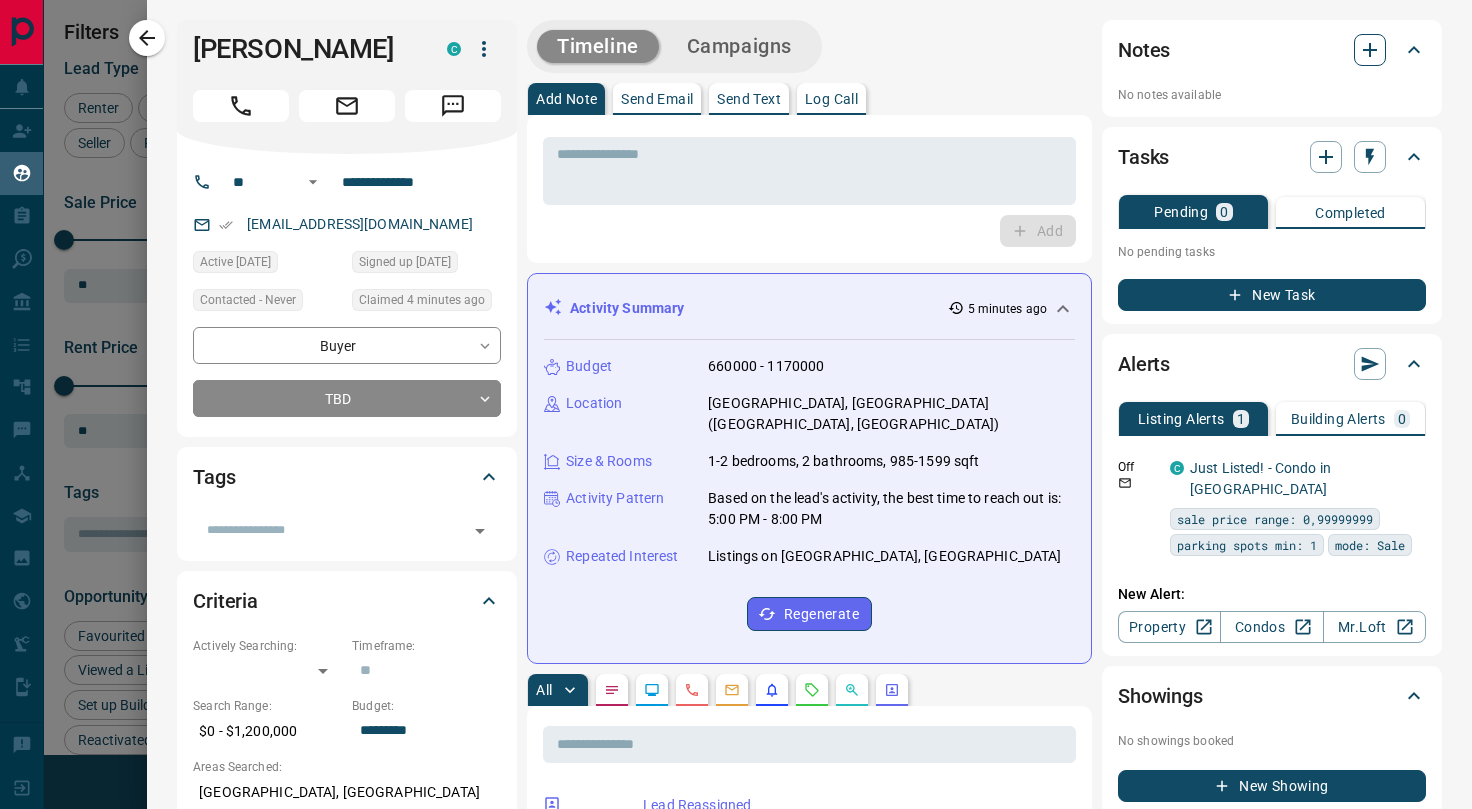 click 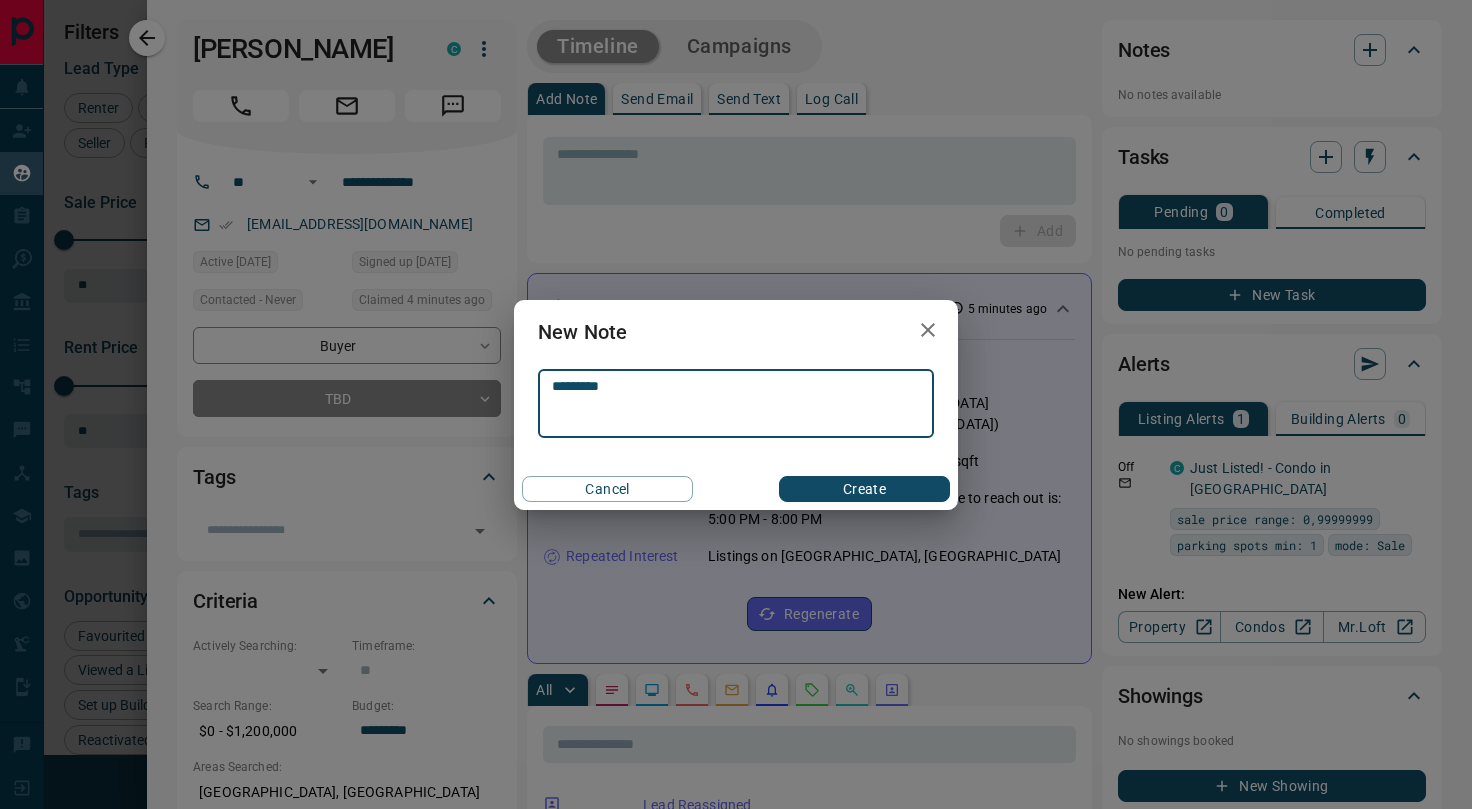 type on "*********" 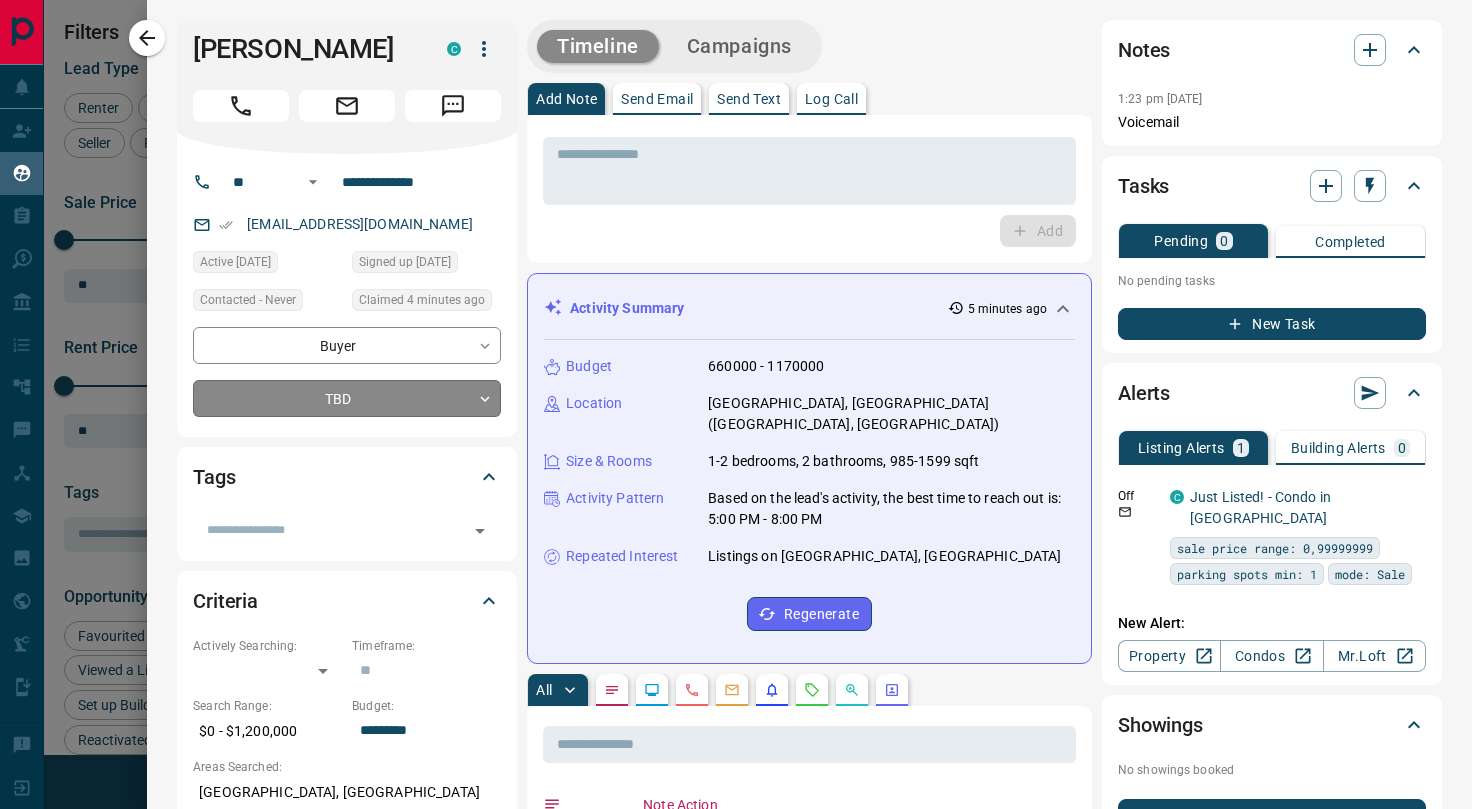 click on "Lead Transfers Claim Leads My Leads Tasks Opportunities Deals Campaigns Automations Messages Broker Bay Training Media Services Agent Resources Precon Worksheet Mobile Apps Disclosure Logout My Leads Filters 1 Manage Tabs New Lead All 1045 TBD 647 Do Not Contact - Not Responsive 12 Bogus 34 Just Browsing 24 Criteria Obtained 34 Future Follow Up 240 Warm 27 HOT 10 Taken on Showings 4 Submitted Offer 2 Client 11 Name Details Last Active Claimed Date Status Tags [PERSON_NAME] Buyer C $0 - $1M Burlington [DATE] 4 minutes ago Signed up [DATE] TBD ISR Lead ISR Lead + [PERSON_NAME] Buyer C $300 - $1000M [GEOGRAPHIC_DATA] [DATE] Contacted [DATE] 4 minutes ago Signed up [DATE] Criteria Obtained ISR Lead ISR Lead + [PERSON_NAME] Buyer P $558K - $595K [GEOGRAPHIC_DATA] [DATE] Contacted [DATE] 4 minutes ago Signed up [DATE] TBD ISR Lead ISR Lead + [PERSON_NAME] K Renter C $2K - $2K [GEOGRAPHIC_DATA] [DATE] Active Viewing Request Contacted 17 hours ago 21 hours ago Signed up [DATE] TBD + Smit [PERSON_NAME] C" at bounding box center [736, 392] 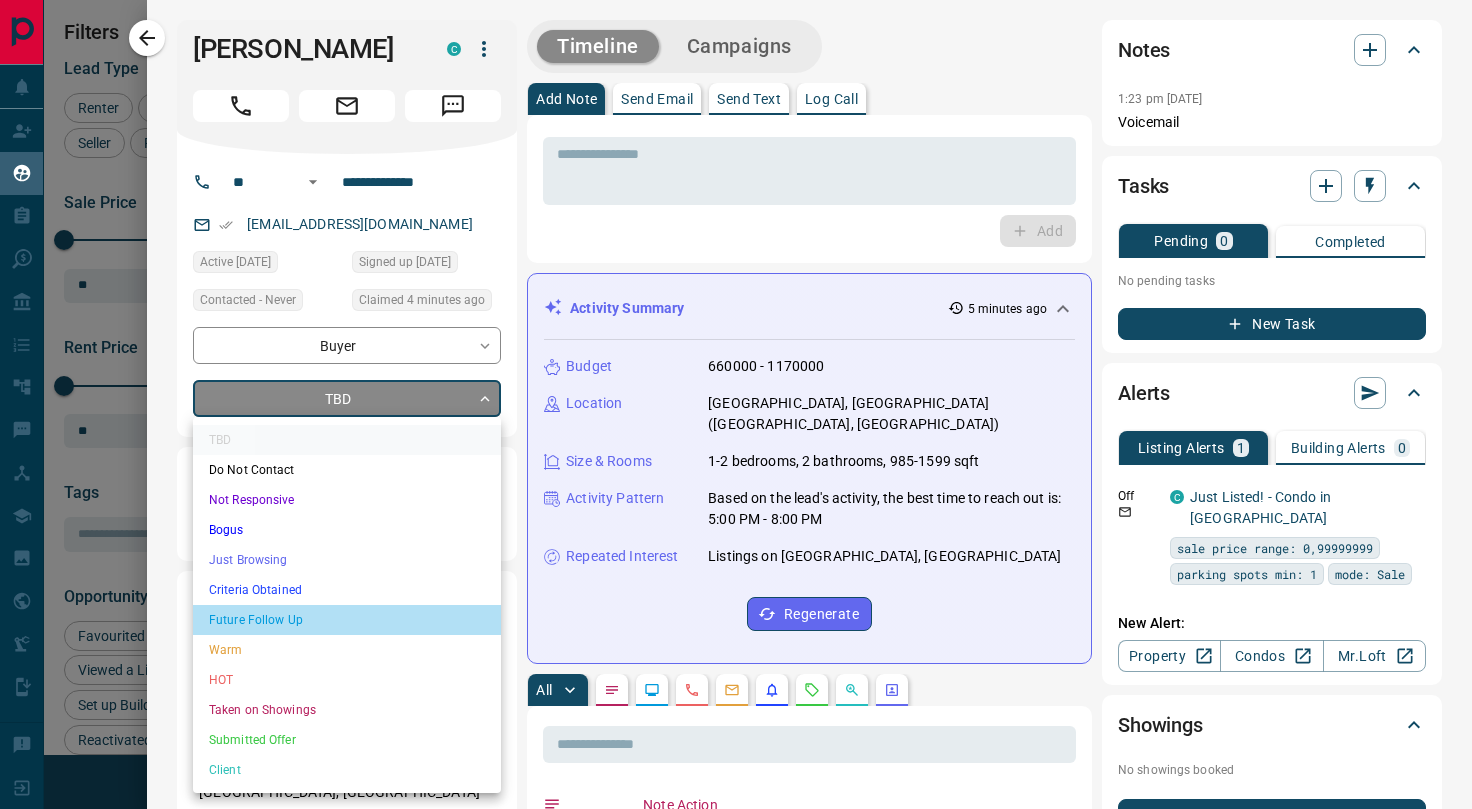 click on "Future Follow Up" at bounding box center [347, 620] 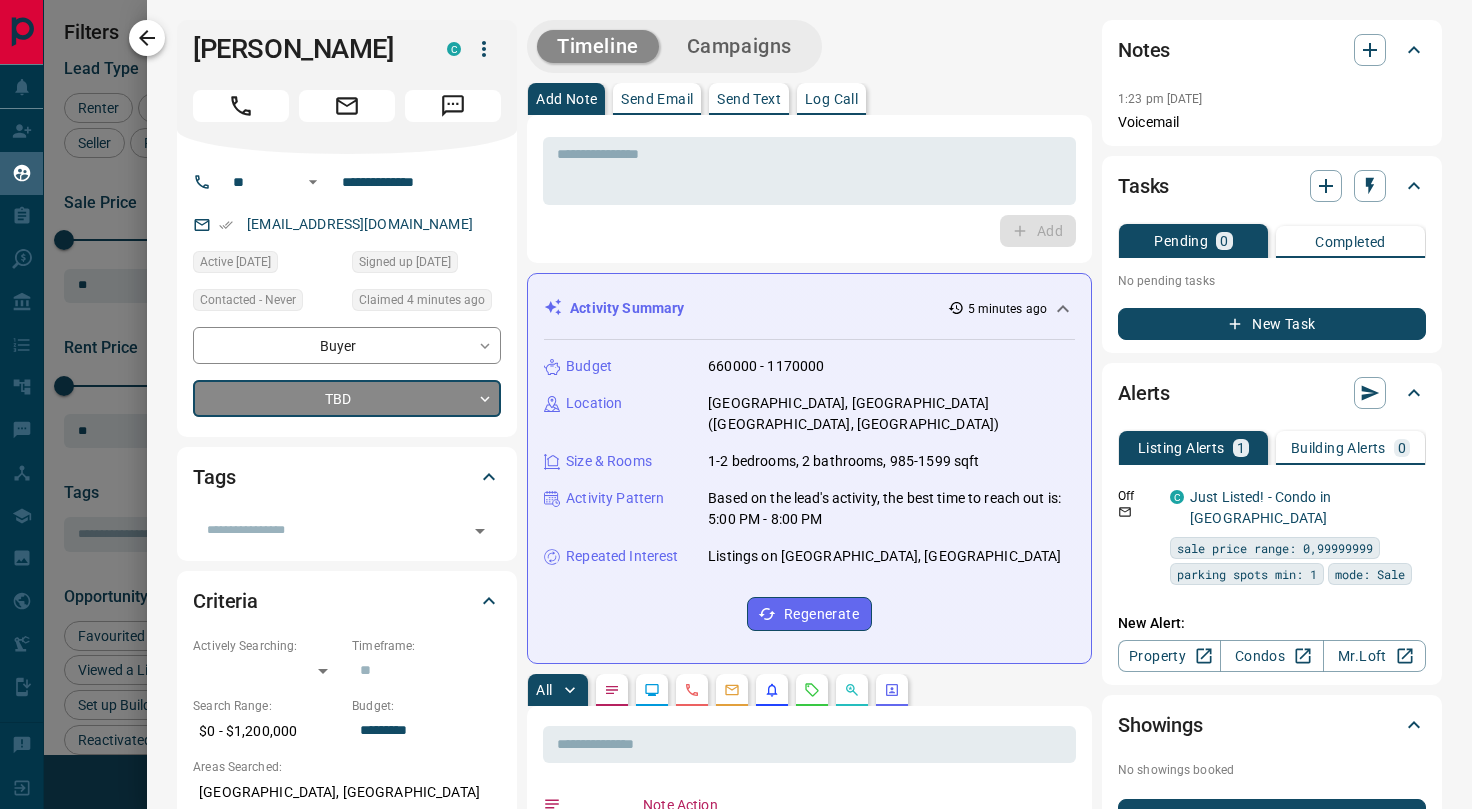 type on "*" 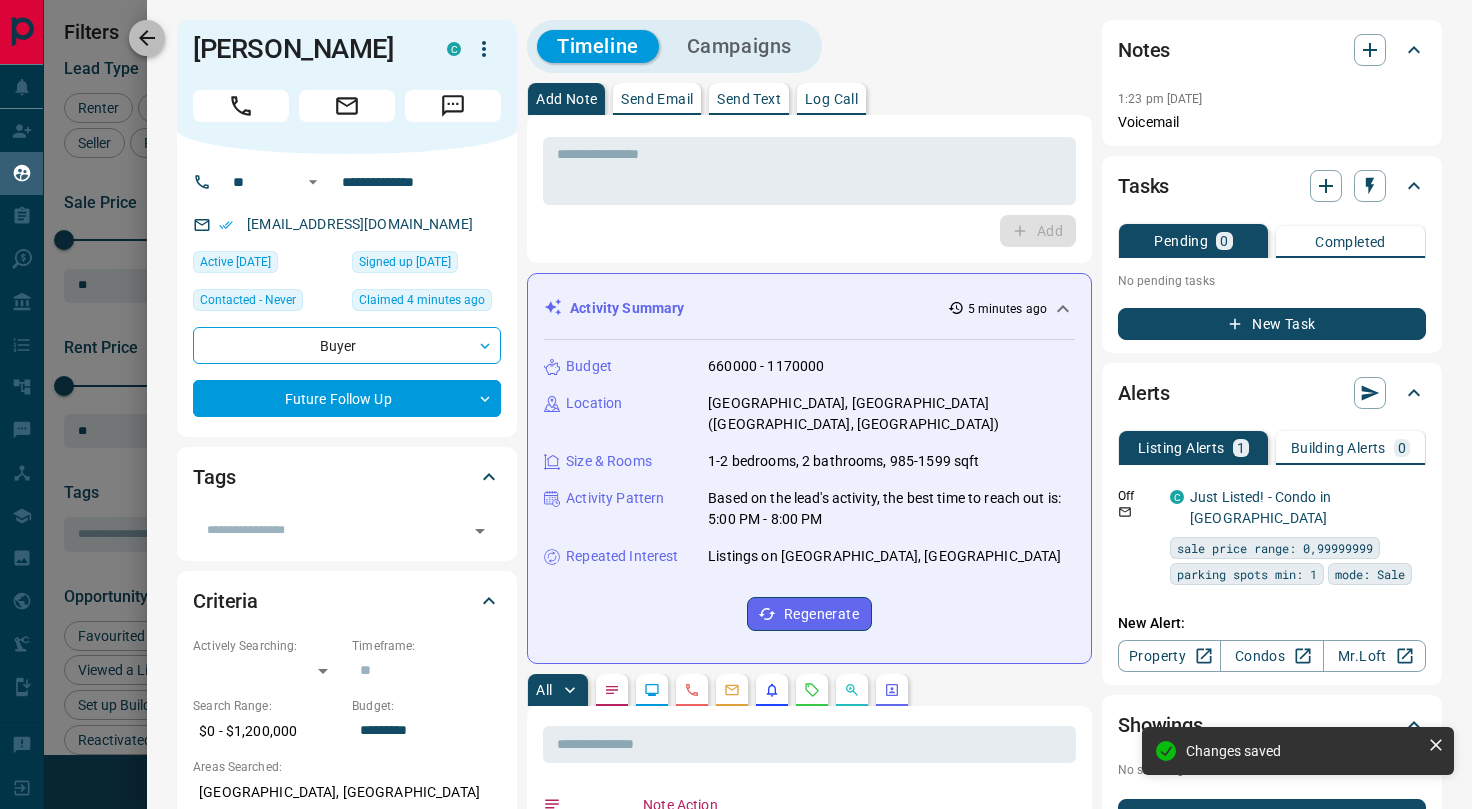 click at bounding box center (147, 38) 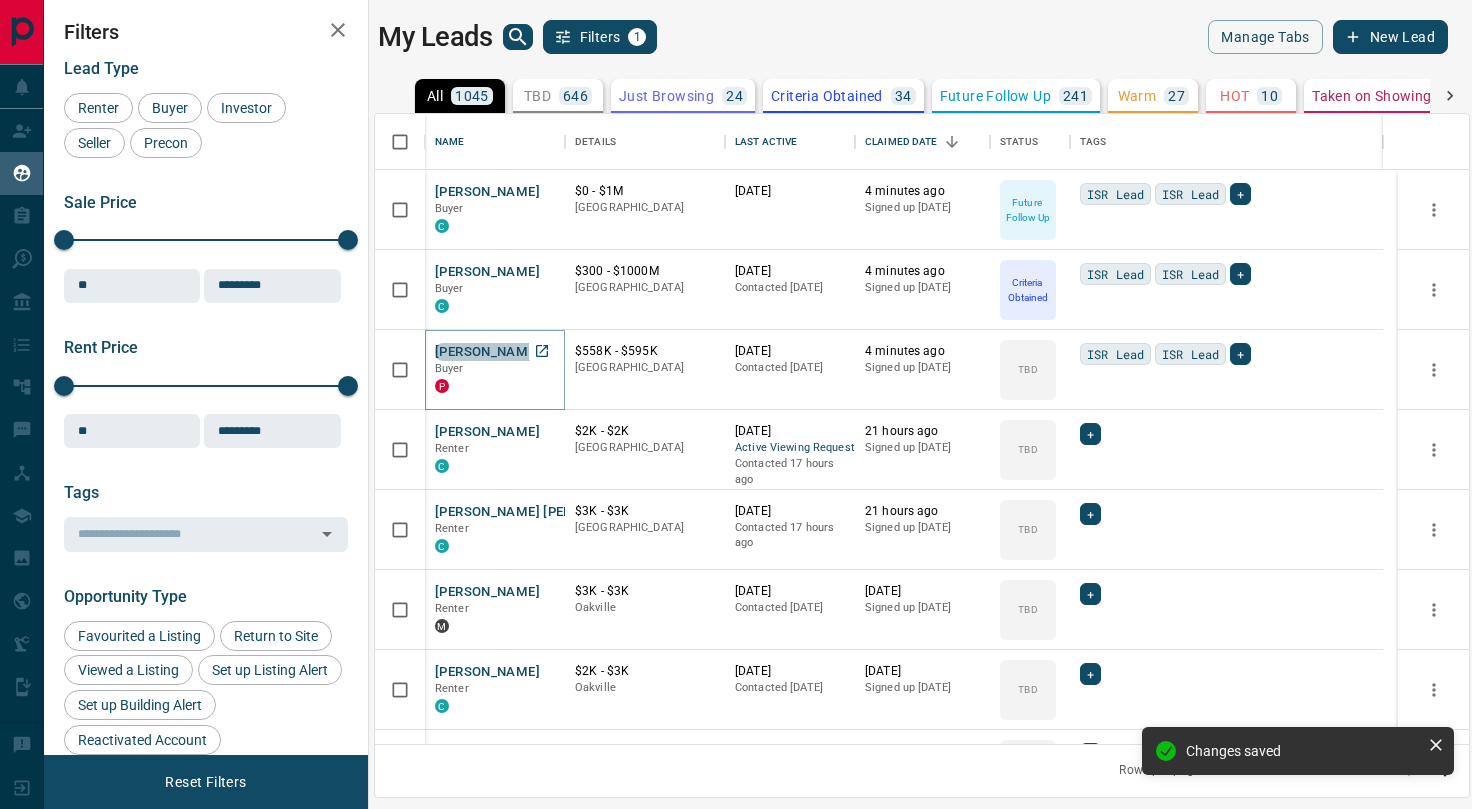 click on "[PERSON_NAME]" at bounding box center [487, 352] 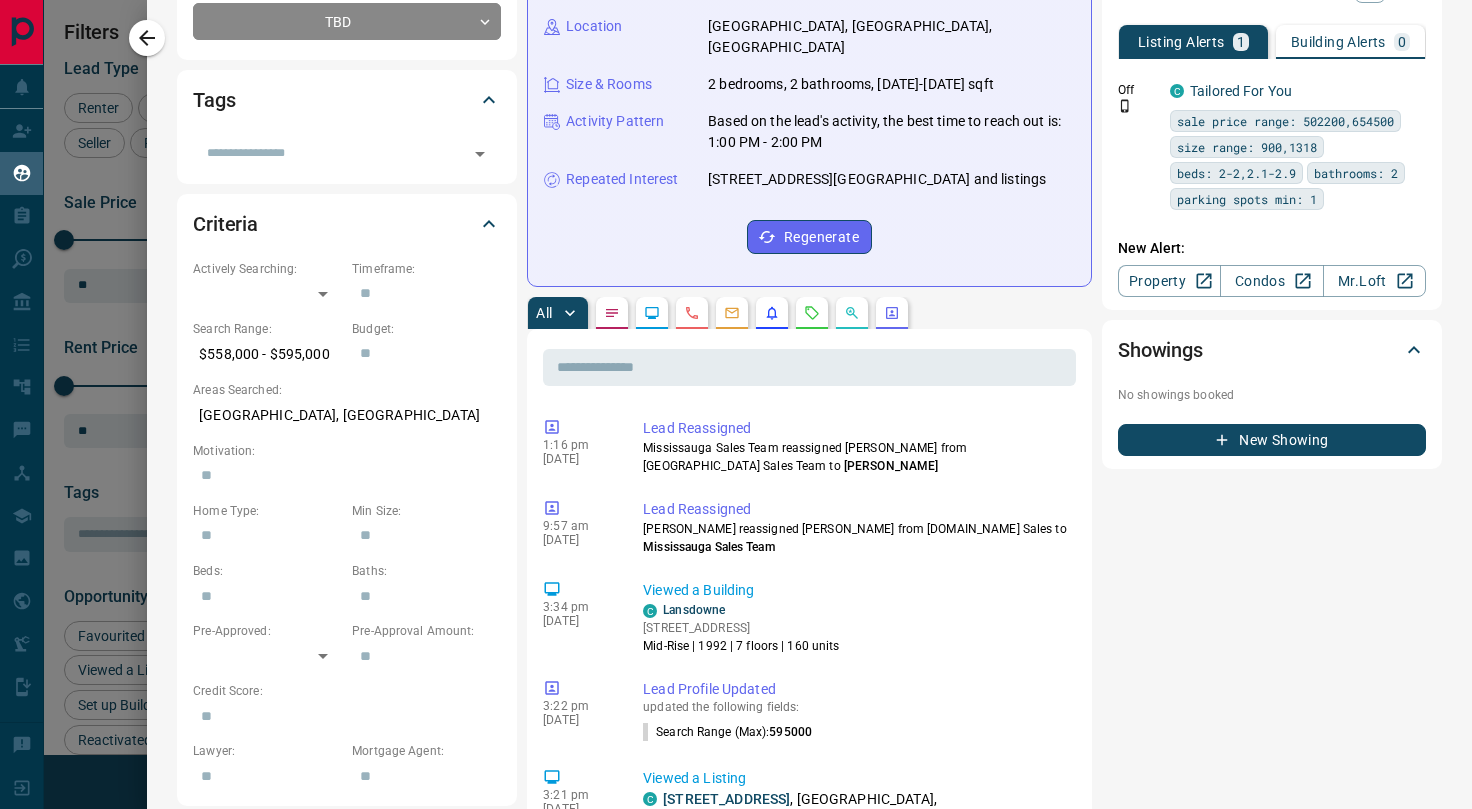 scroll, scrollTop: 378, scrollLeft: 0, axis: vertical 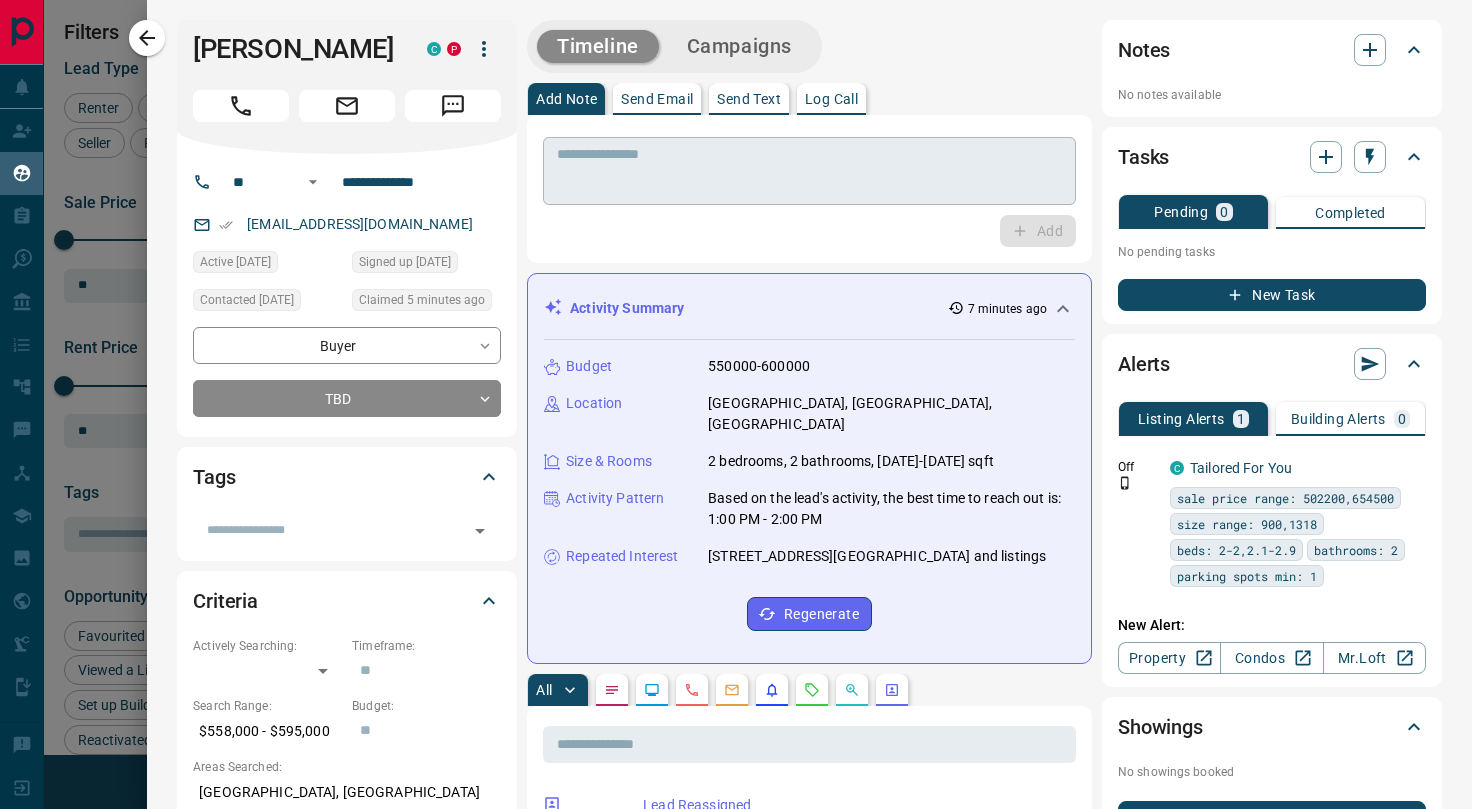 click at bounding box center (809, 171) 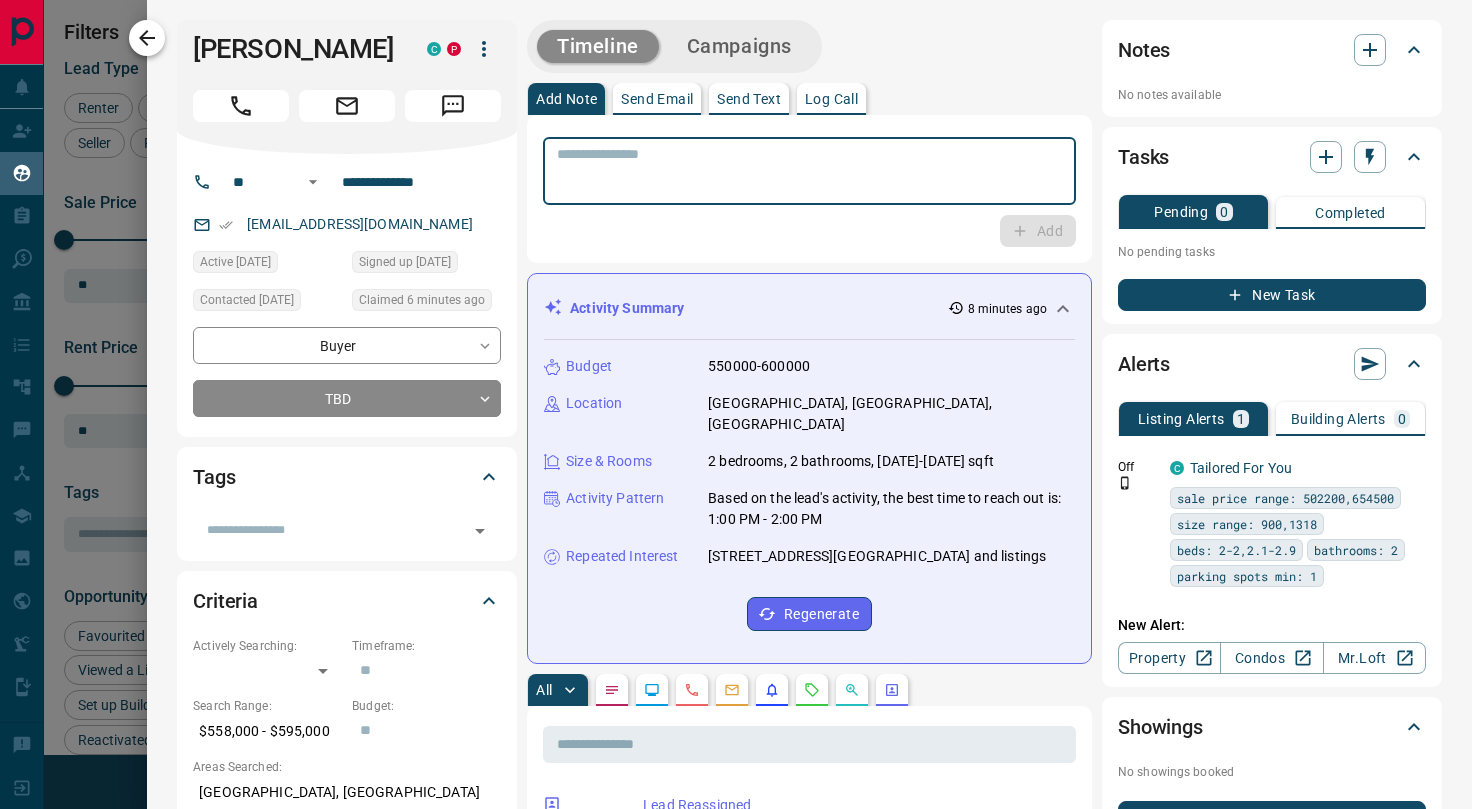 click 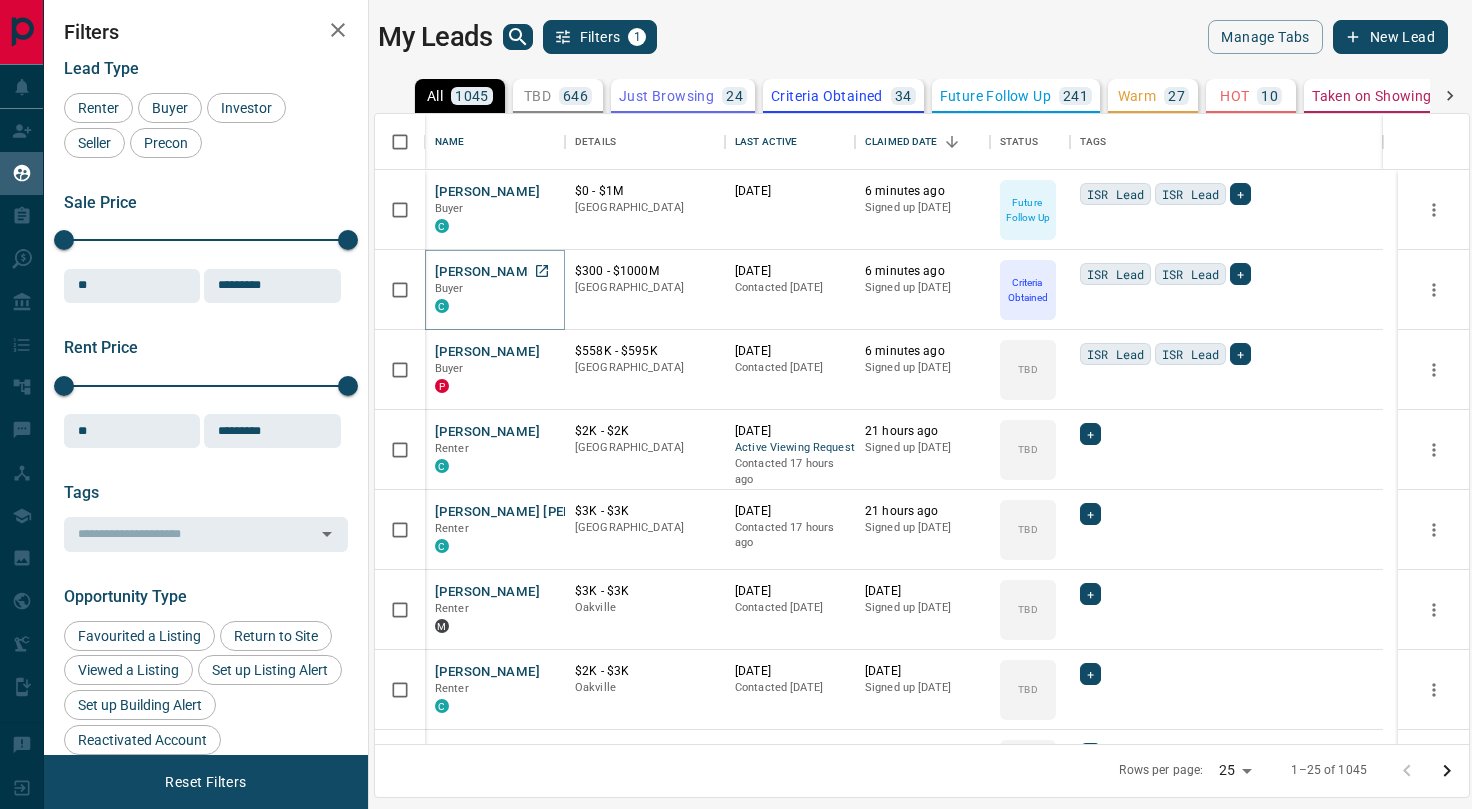 click on "[PERSON_NAME]" at bounding box center (487, 272) 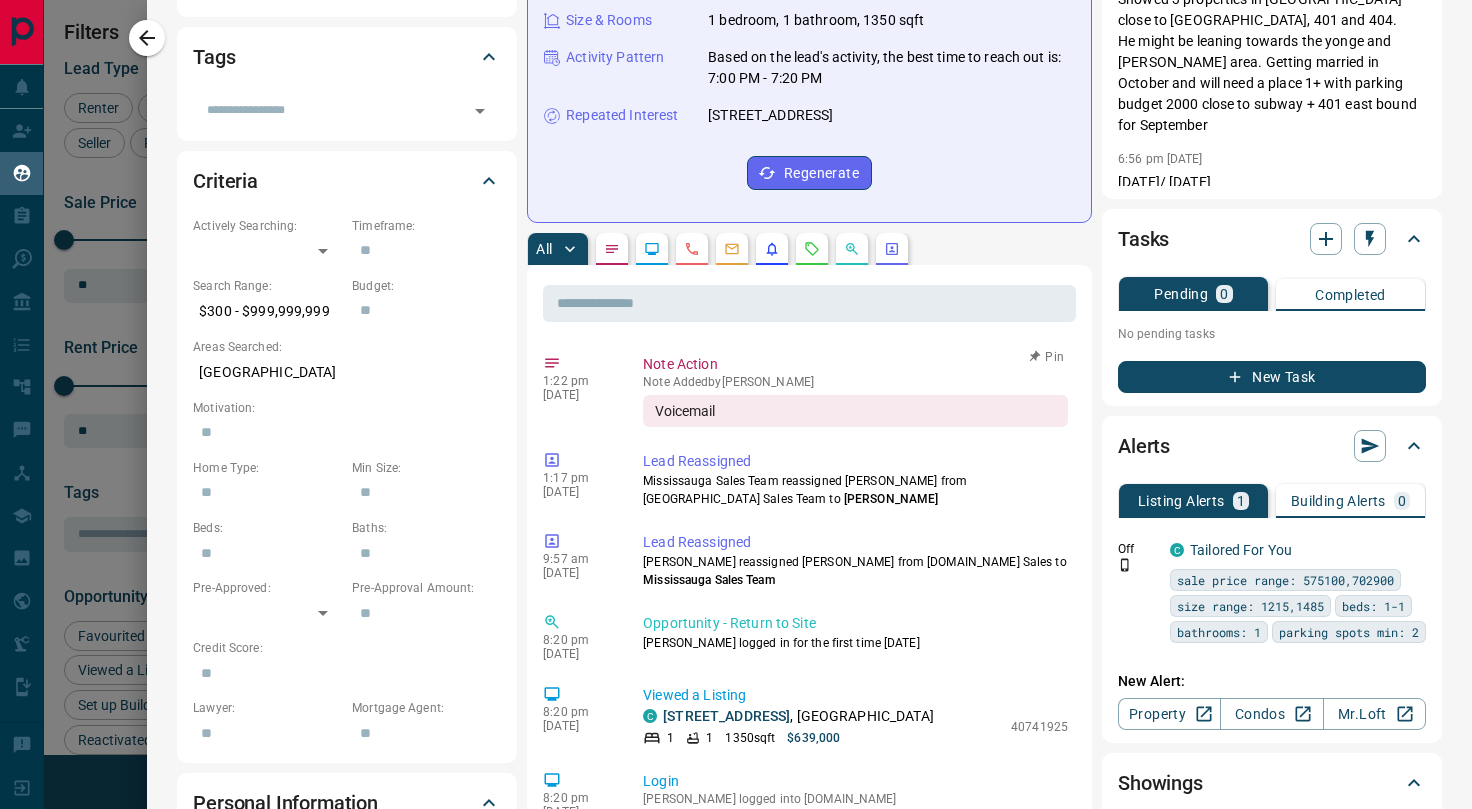 scroll, scrollTop: 421, scrollLeft: 0, axis: vertical 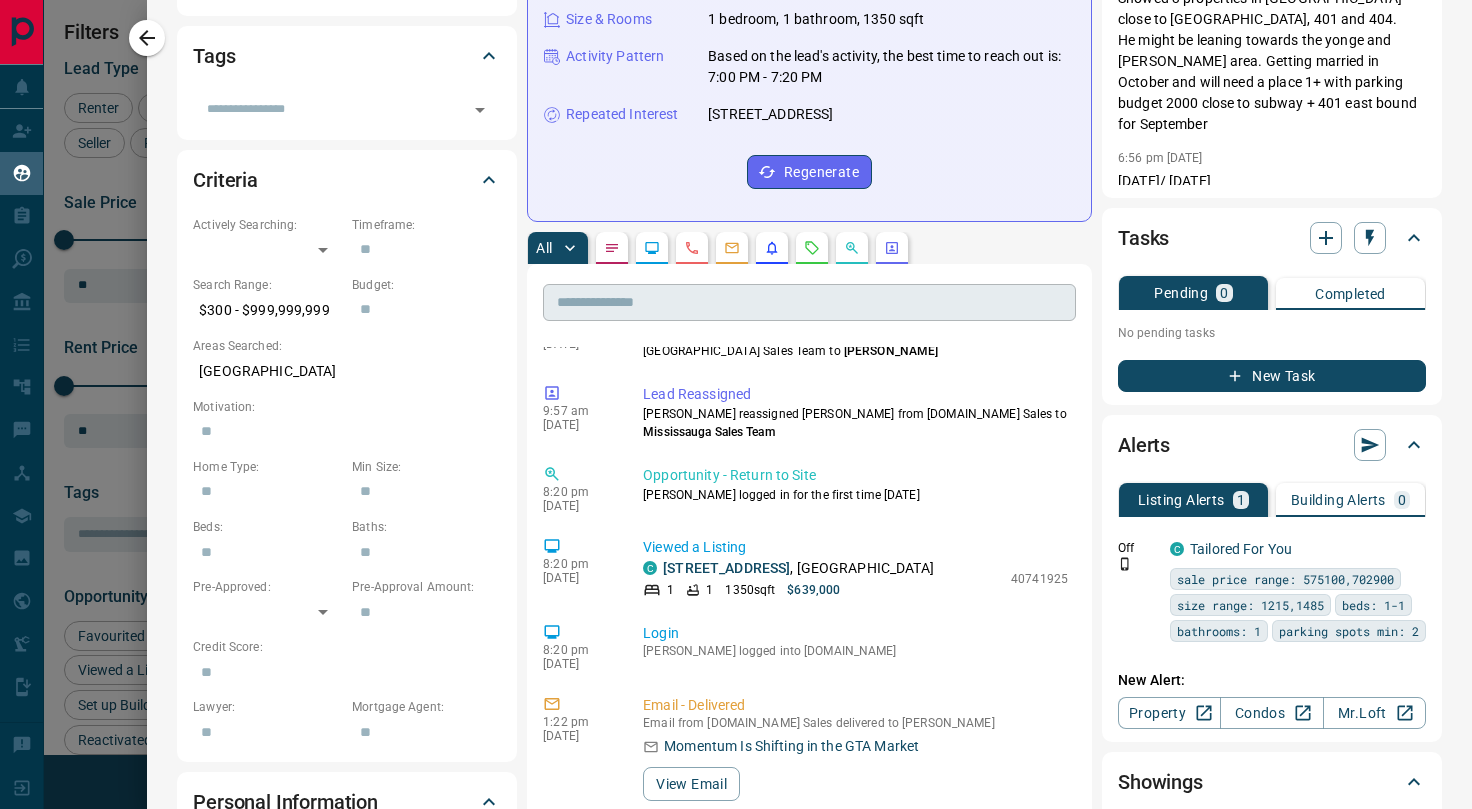 click at bounding box center [809, 302] 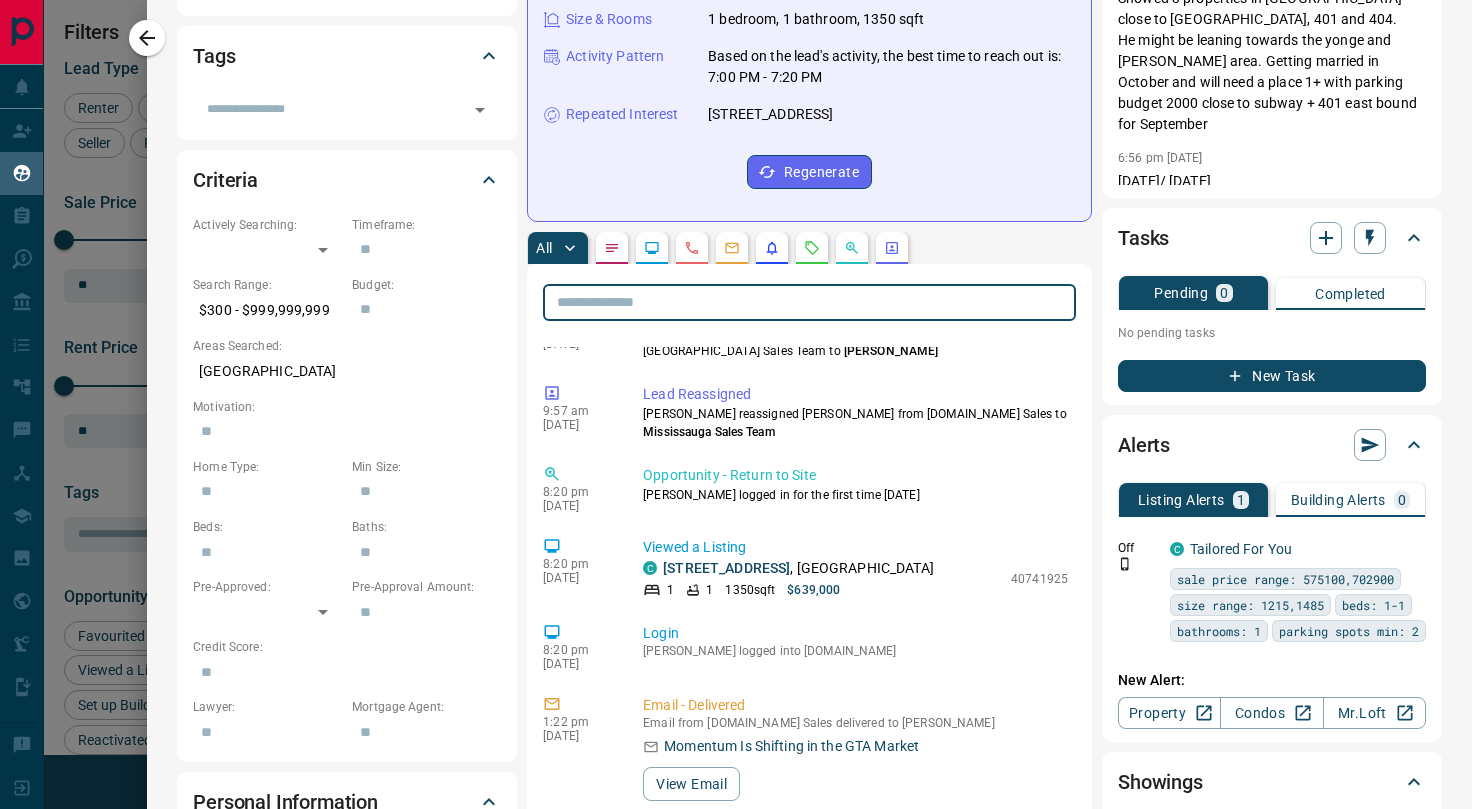 click at bounding box center (809, 302) 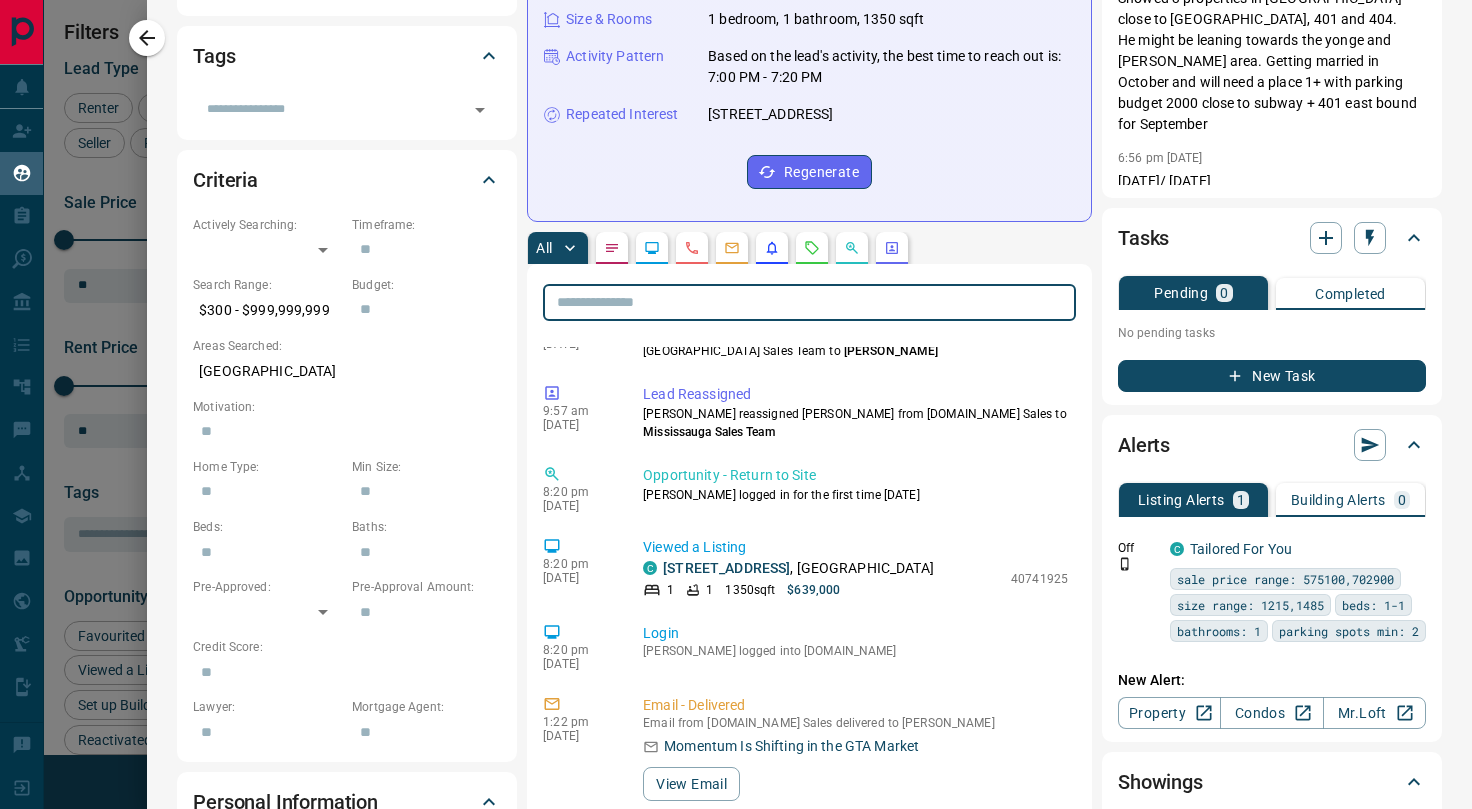 scroll, scrollTop: 0, scrollLeft: 0, axis: both 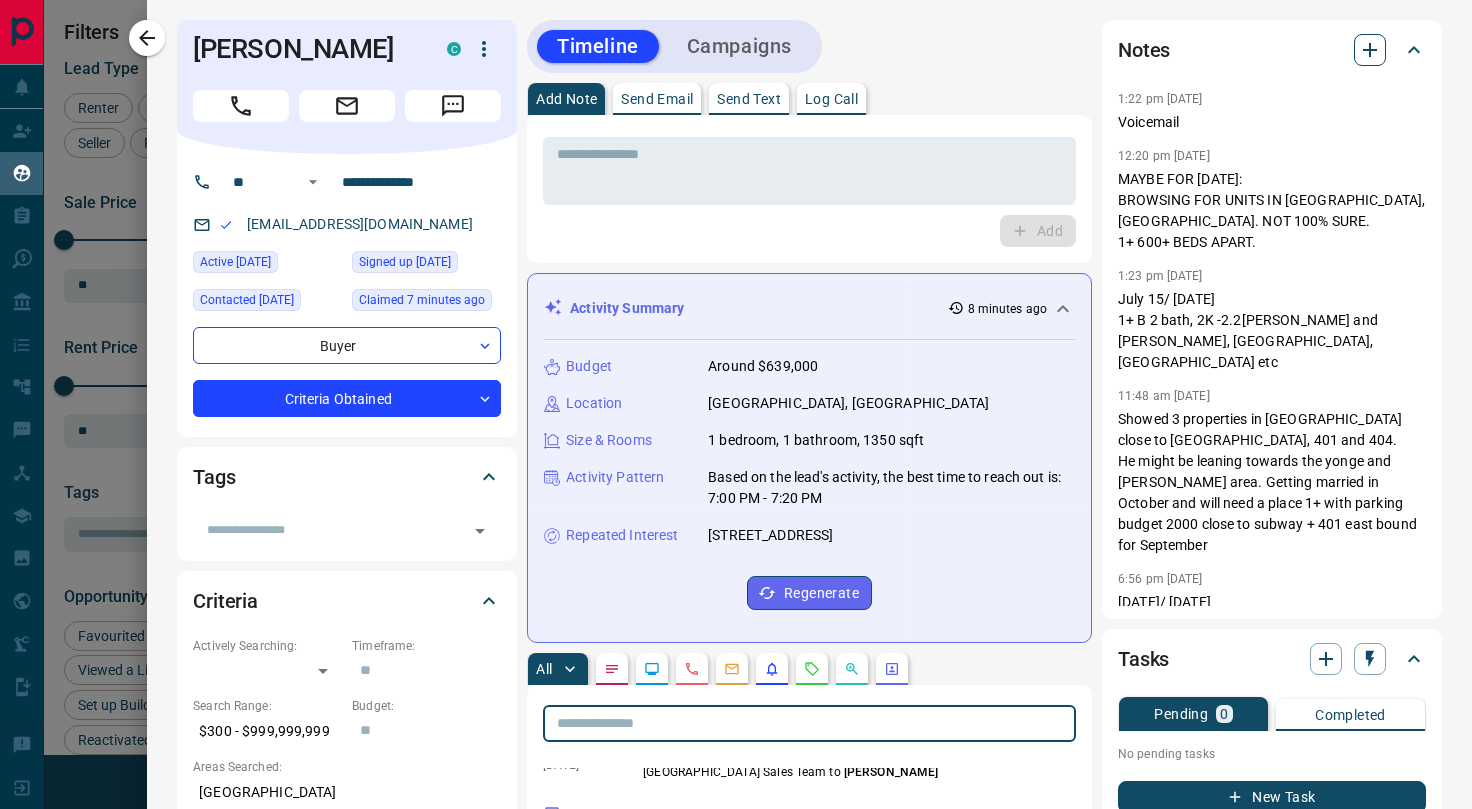click 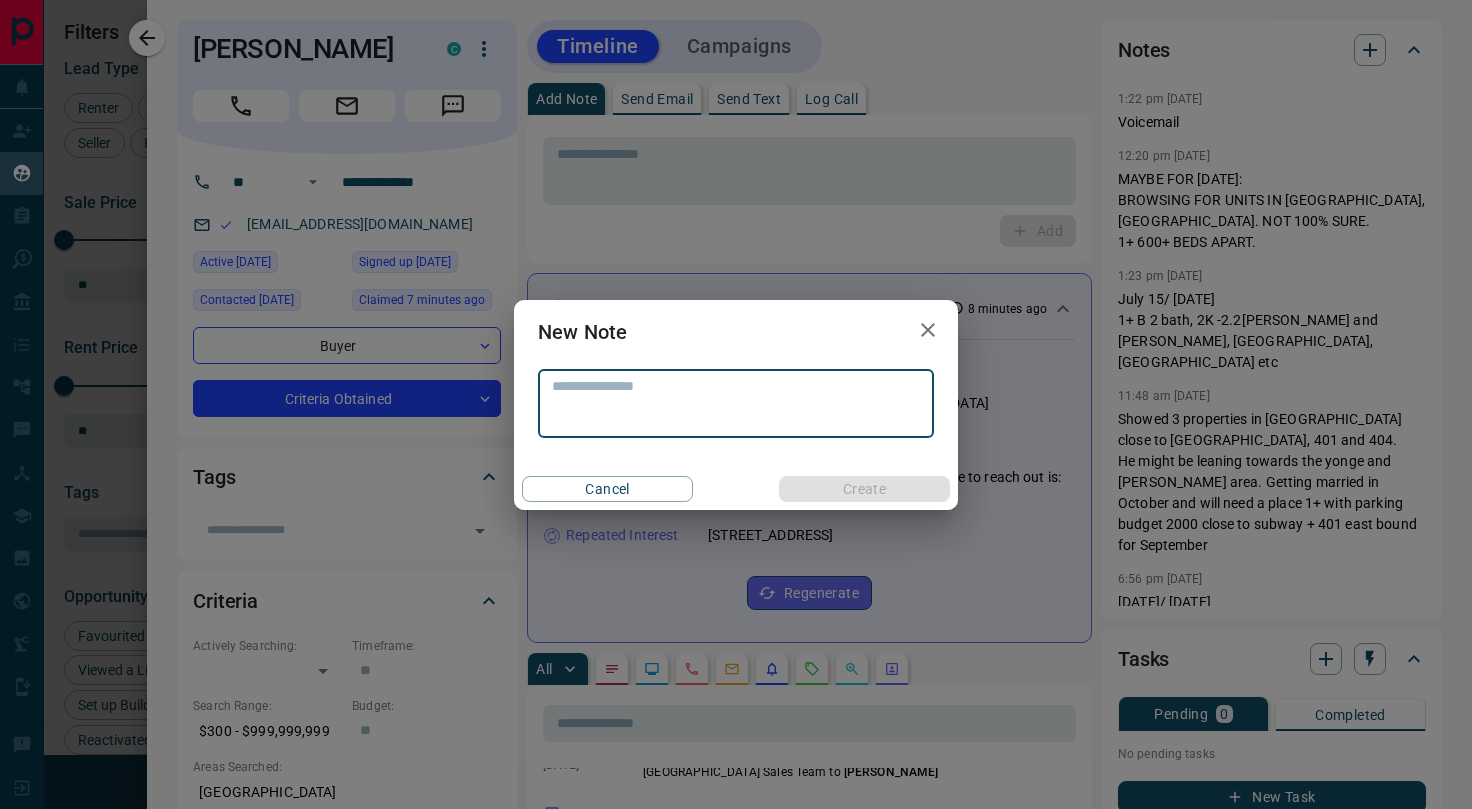 click at bounding box center (736, 403) 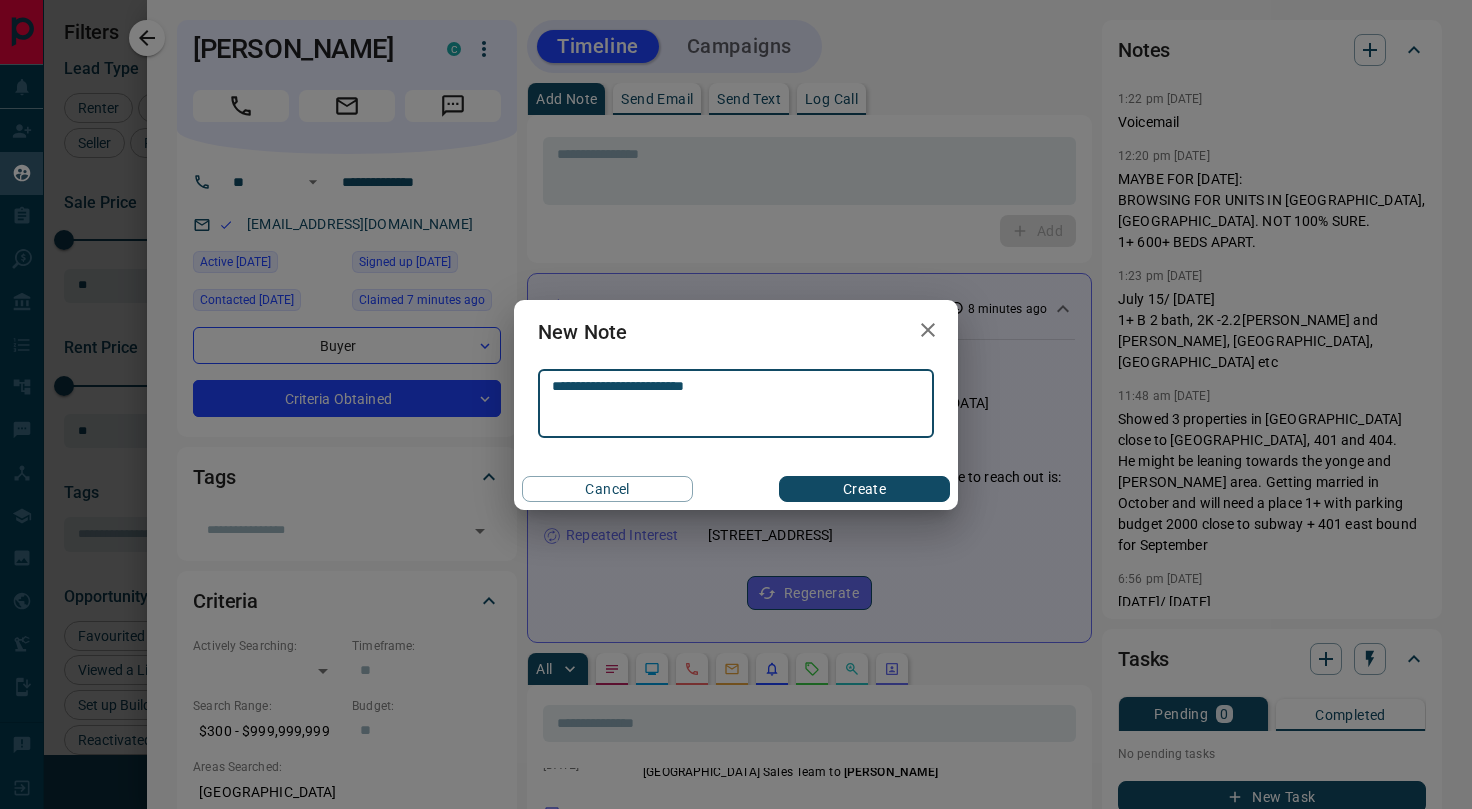 type on "**********" 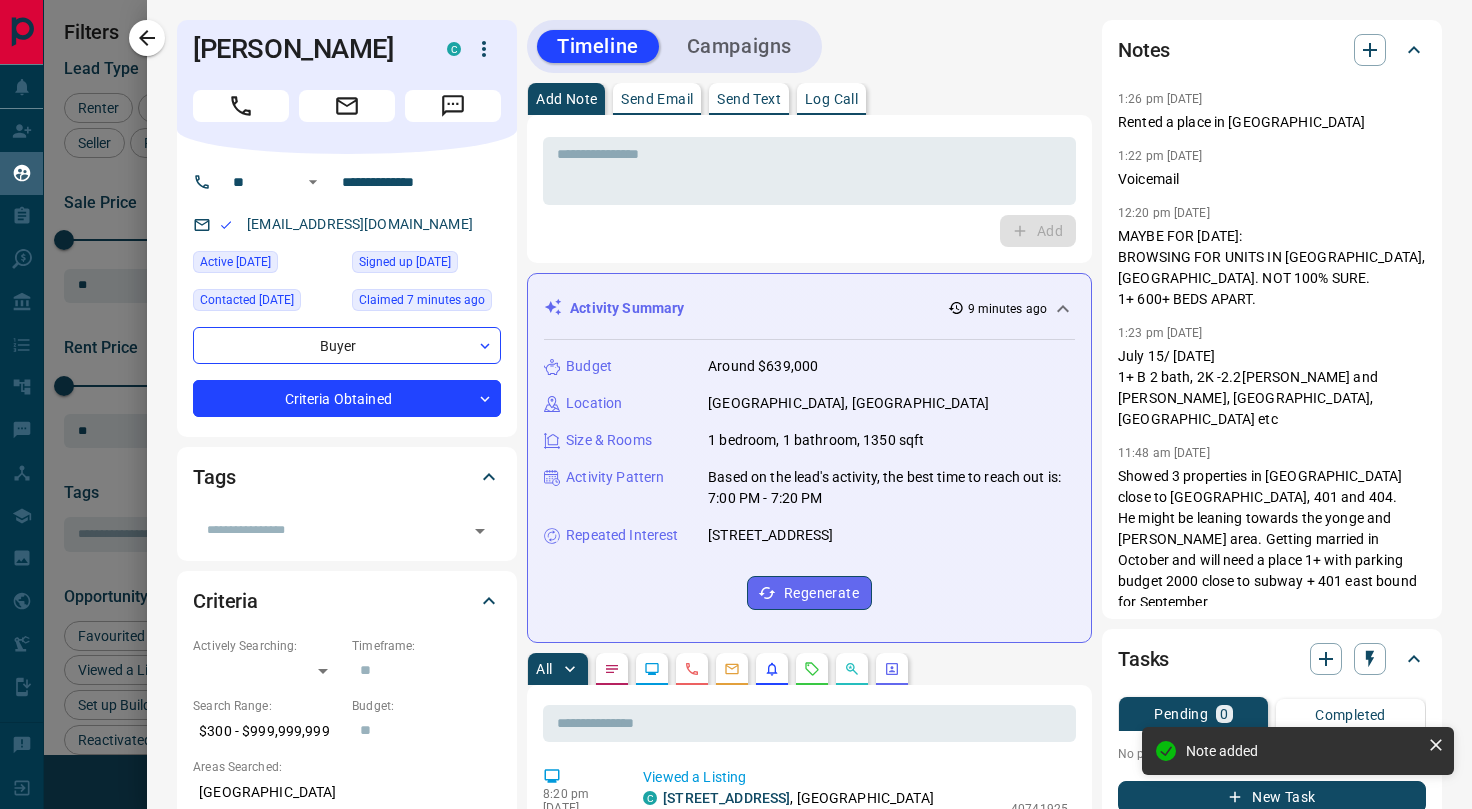 scroll, scrollTop: 244, scrollLeft: 0, axis: vertical 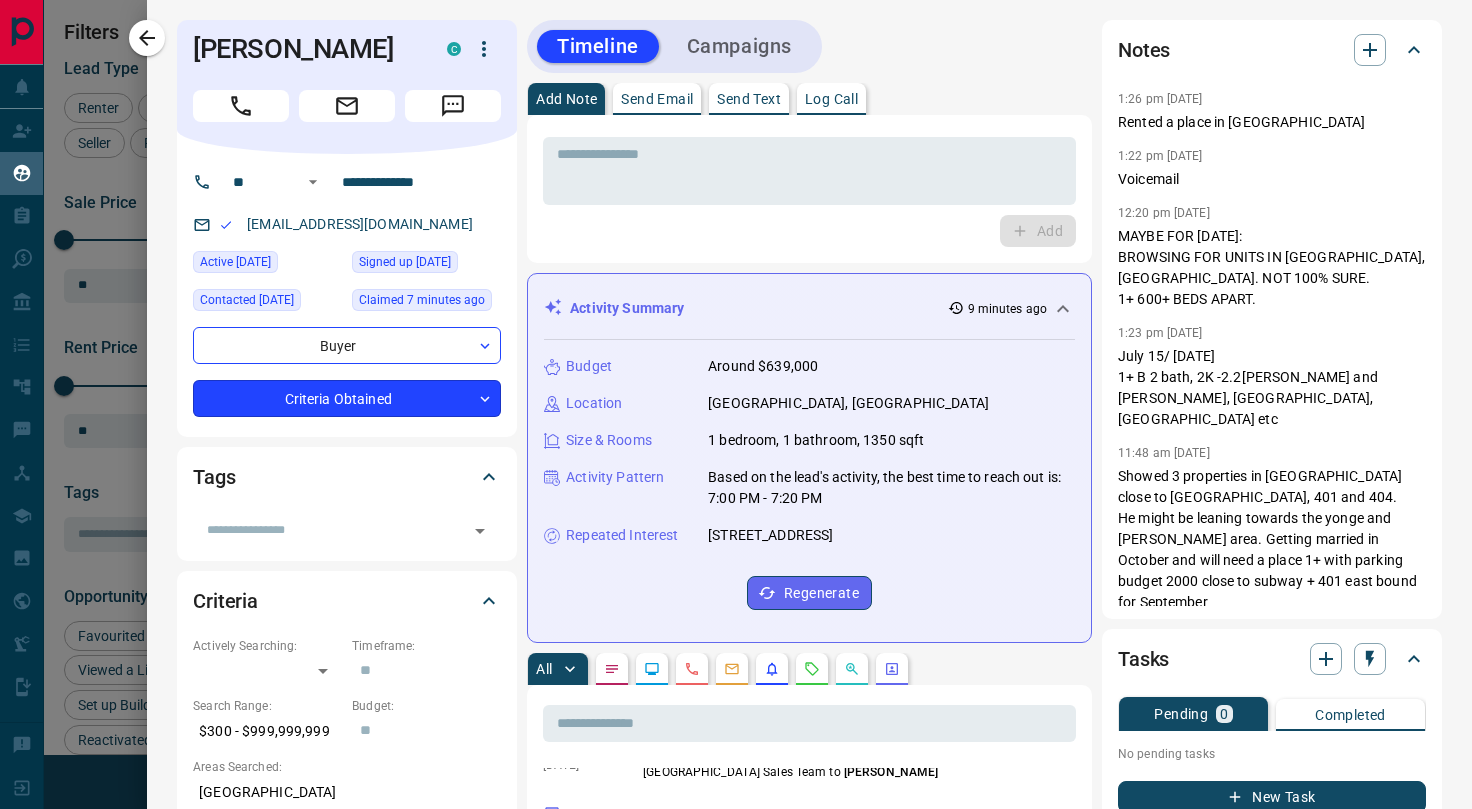 click on "Lead Transfers Claim Leads My Leads Tasks Opportunities Deals Campaigns Automations Messages Broker Bay Training Media Services Agent Resources Precon Worksheet Mobile Apps Disclosure Logout My Leads Filters 1 Manage Tabs New Lead All 1045 TBD 646 Do Not Contact - Not Responsive 12 Bogus 34 Just Browsing 24 Criteria Obtained 34 Future Follow Up 241 Warm 27 HOT 10 Taken on Showings 4 Submitted Offer 2 Client 11 Name Details Last Active Claimed Date Status Tags [PERSON_NAME] Buyer C $0 - $1M Burlington [DATE] 7 minutes ago Signed up [DATE] Future Follow Up ISR Lead ISR Lead + [PERSON_NAME] Buyer C $300 - $1000M [GEOGRAPHIC_DATA] [DATE] Contacted [DATE] 7 minutes ago Signed up [DATE] Criteria Obtained ISR Lead ISR Lead + [PERSON_NAME] Buyer P $558K - $595K [GEOGRAPHIC_DATA] [DATE] Contacted [DATE] 7 minutes ago Signed up [DATE] TBD ISR Lead ISR Lead + [PERSON_NAME] K Renter C $2K - $2K [GEOGRAPHIC_DATA] [DATE] Active Viewing Request Contacted 17 hours ago 21 hours ago Signed up [DATE] TBD + C" at bounding box center [736, 392] 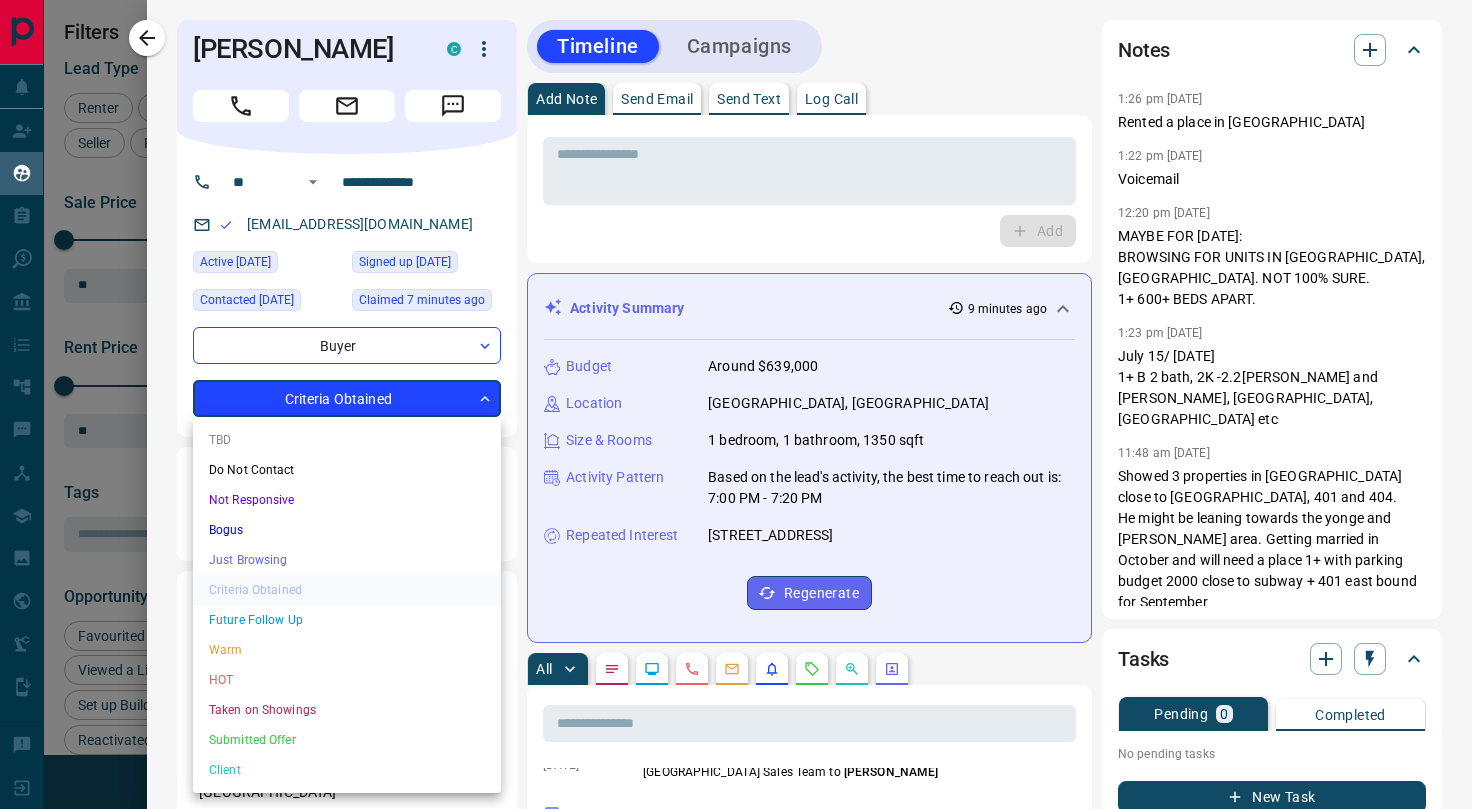 click on "Future Follow Up" at bounding box center (347, 620) 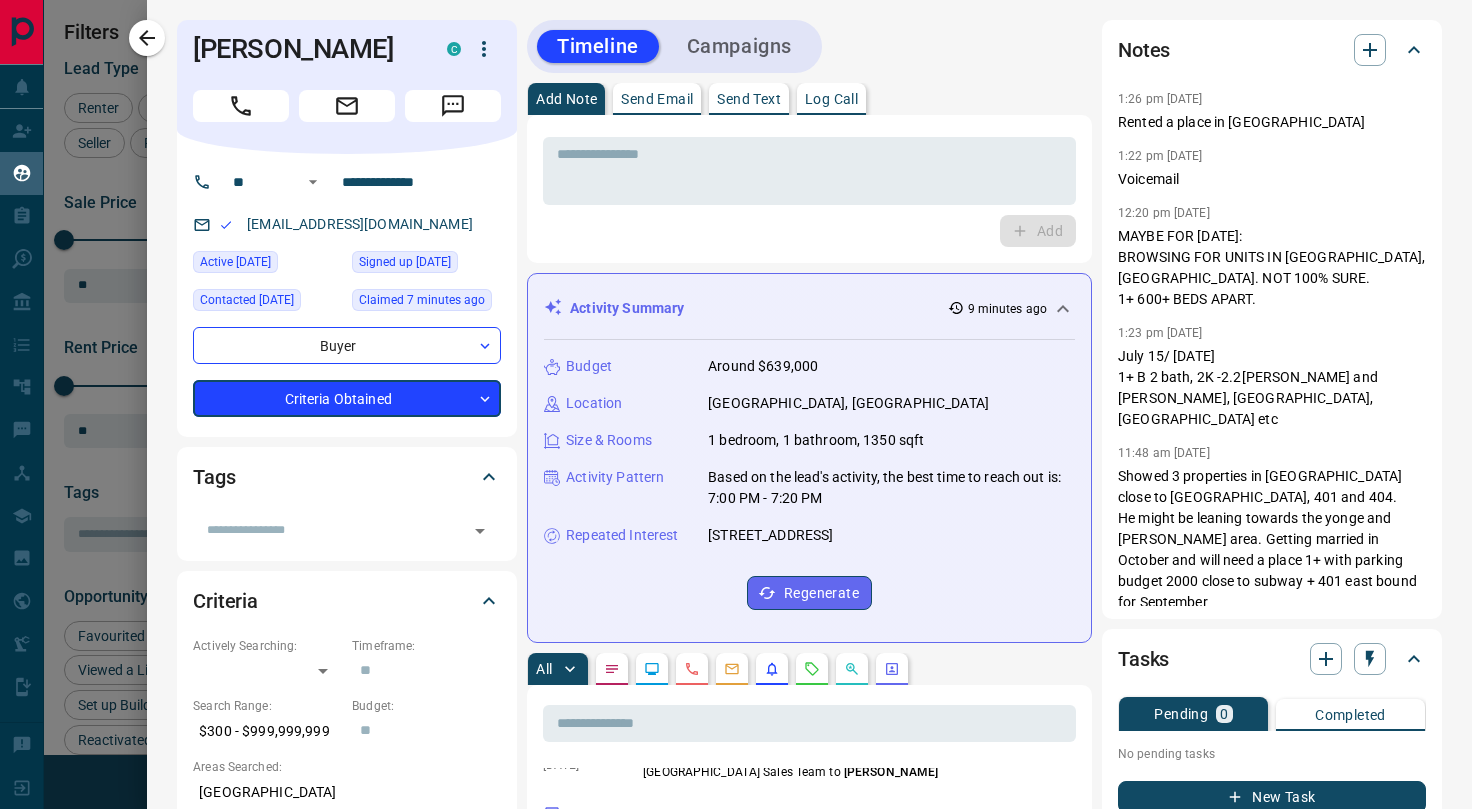 type on "*" 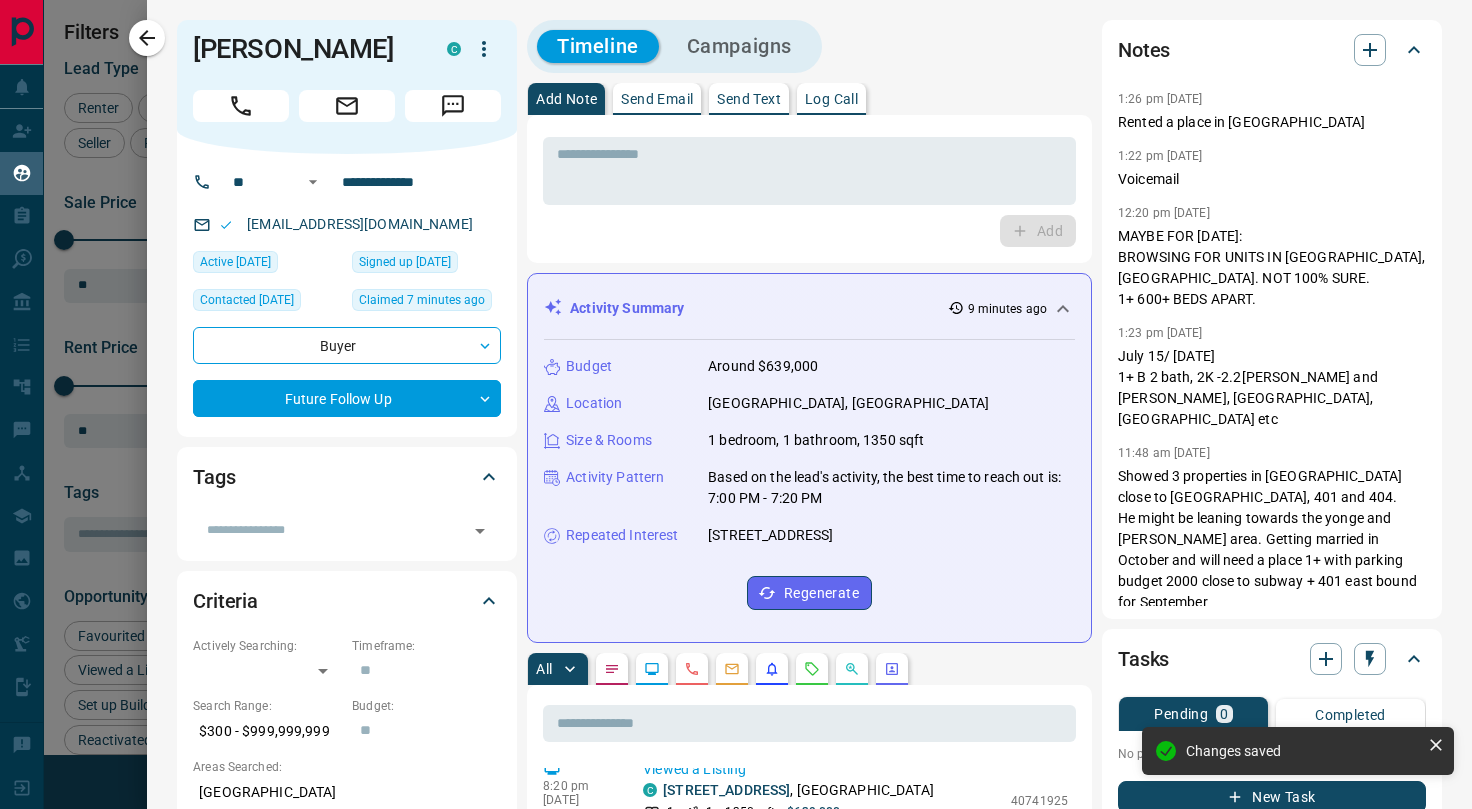 scroll, scrollTop: 333, scrollLeft: 0, axis: vertical 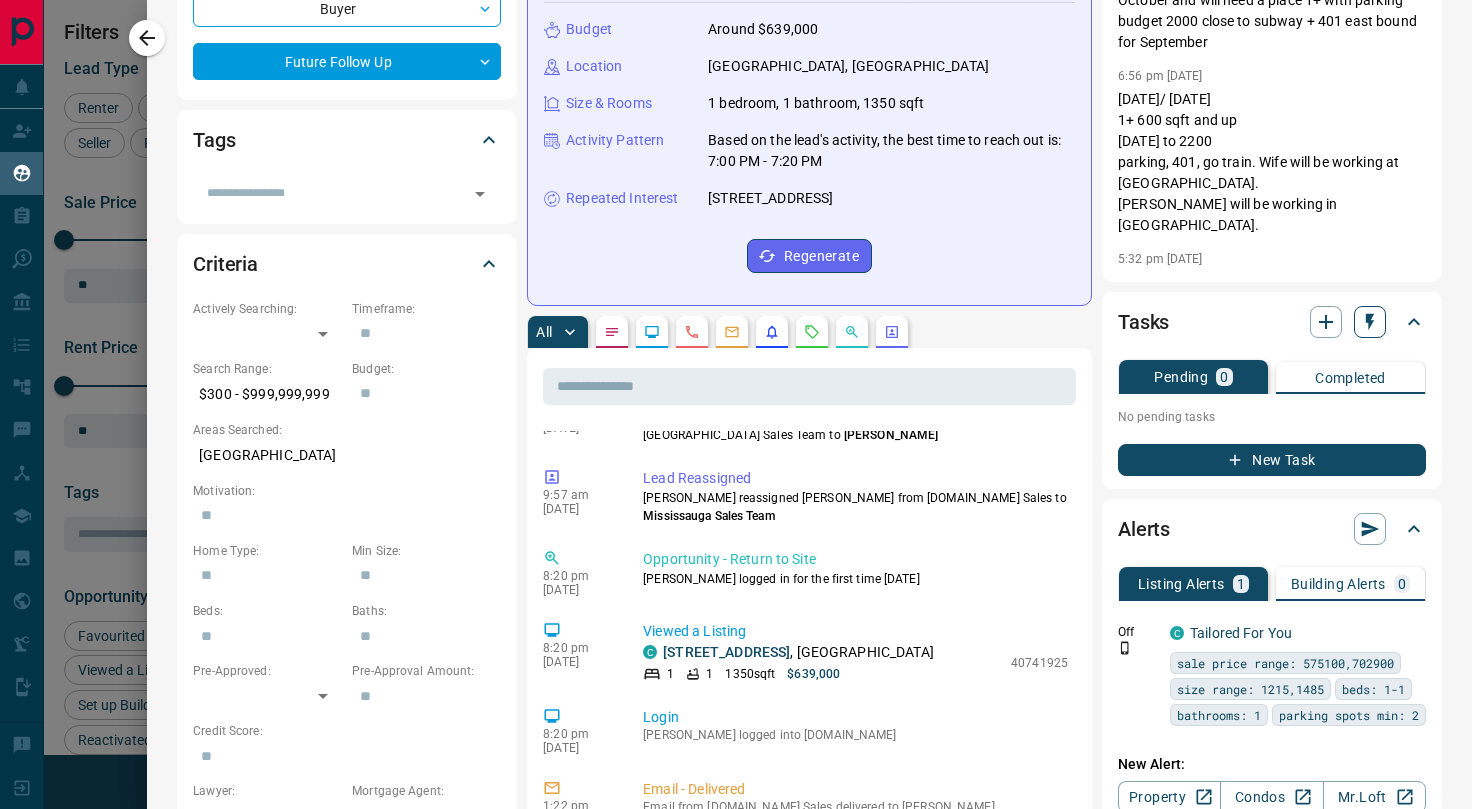 click at bounding box center [1370, 322] 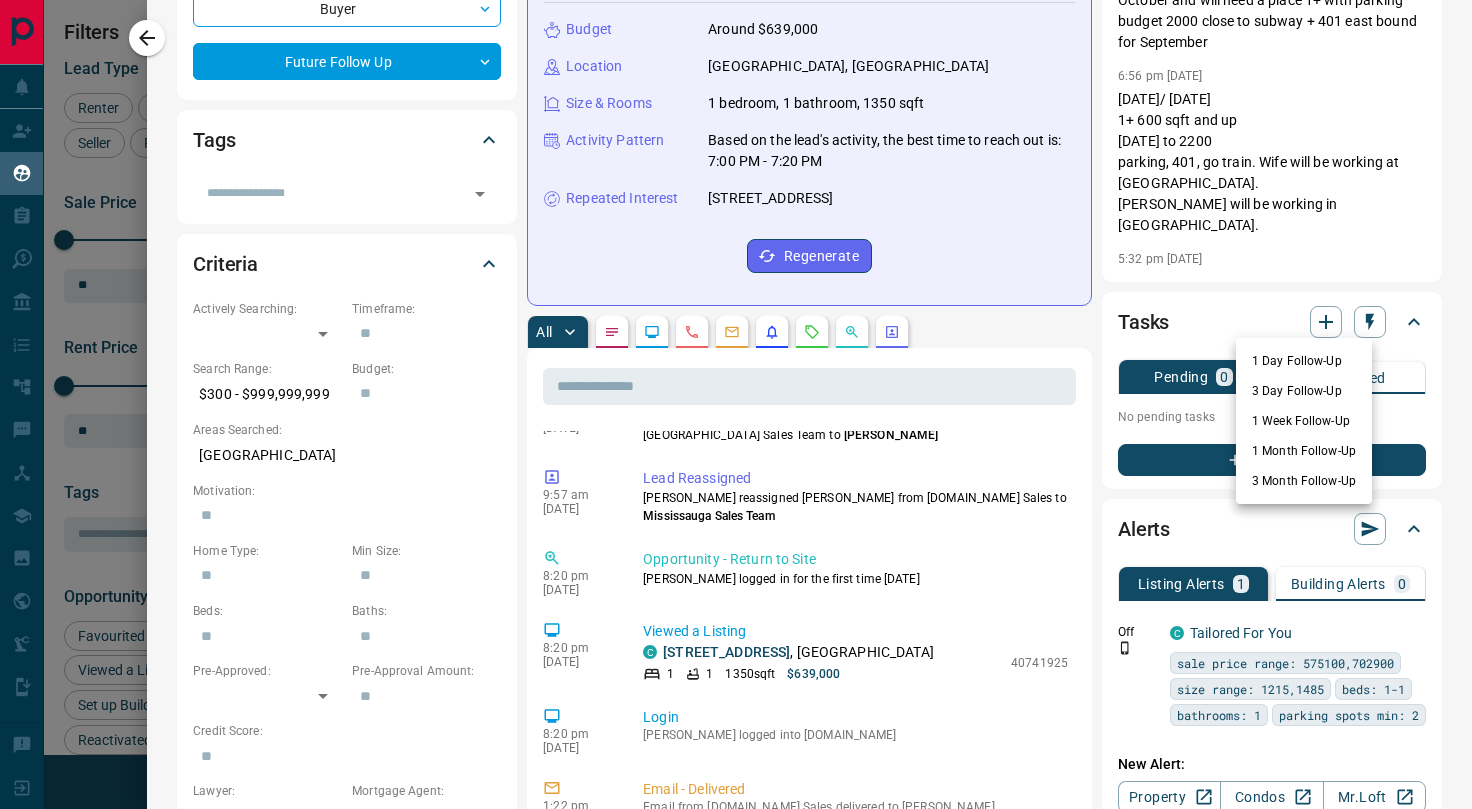 click at bounding box center [736, 404] 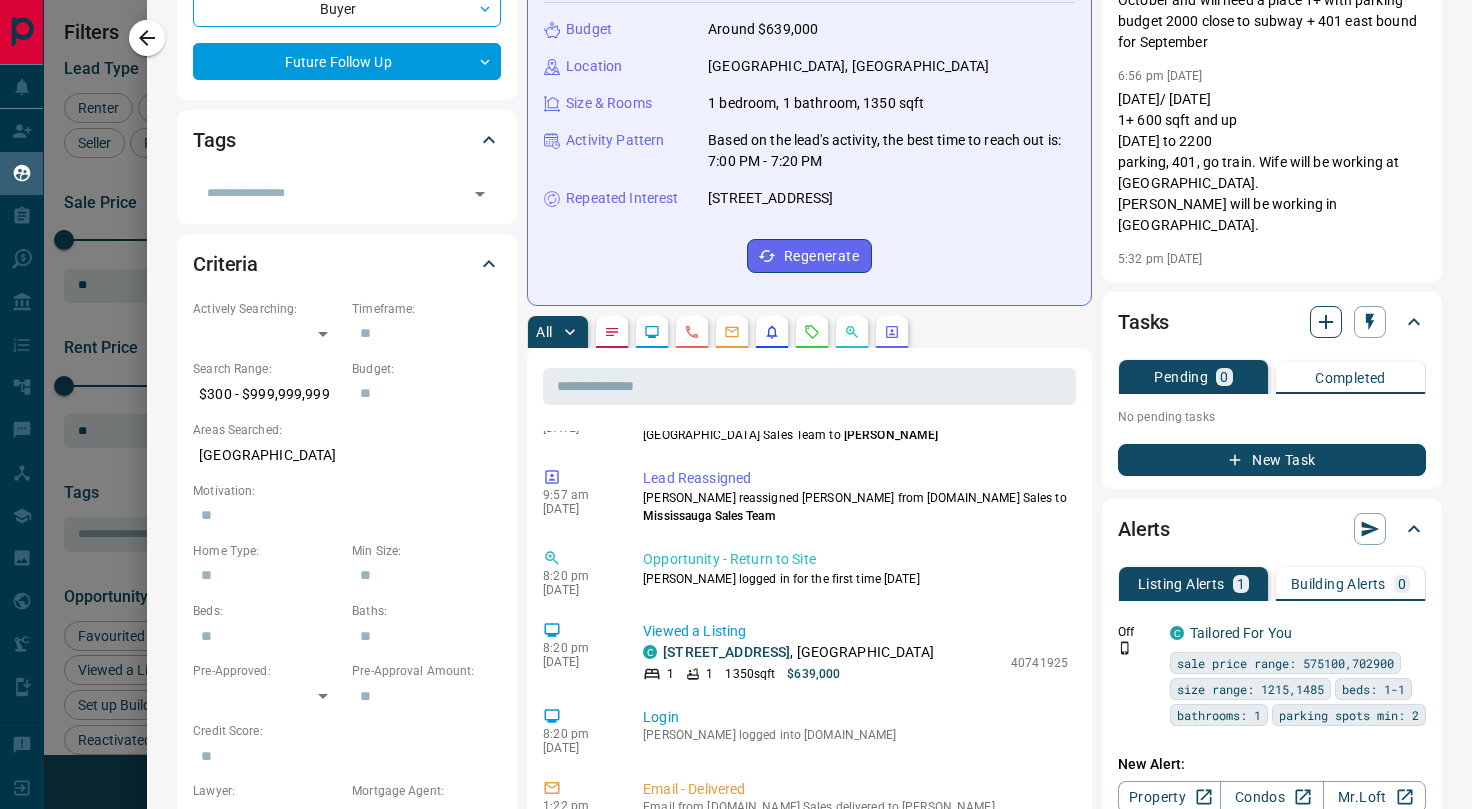 click 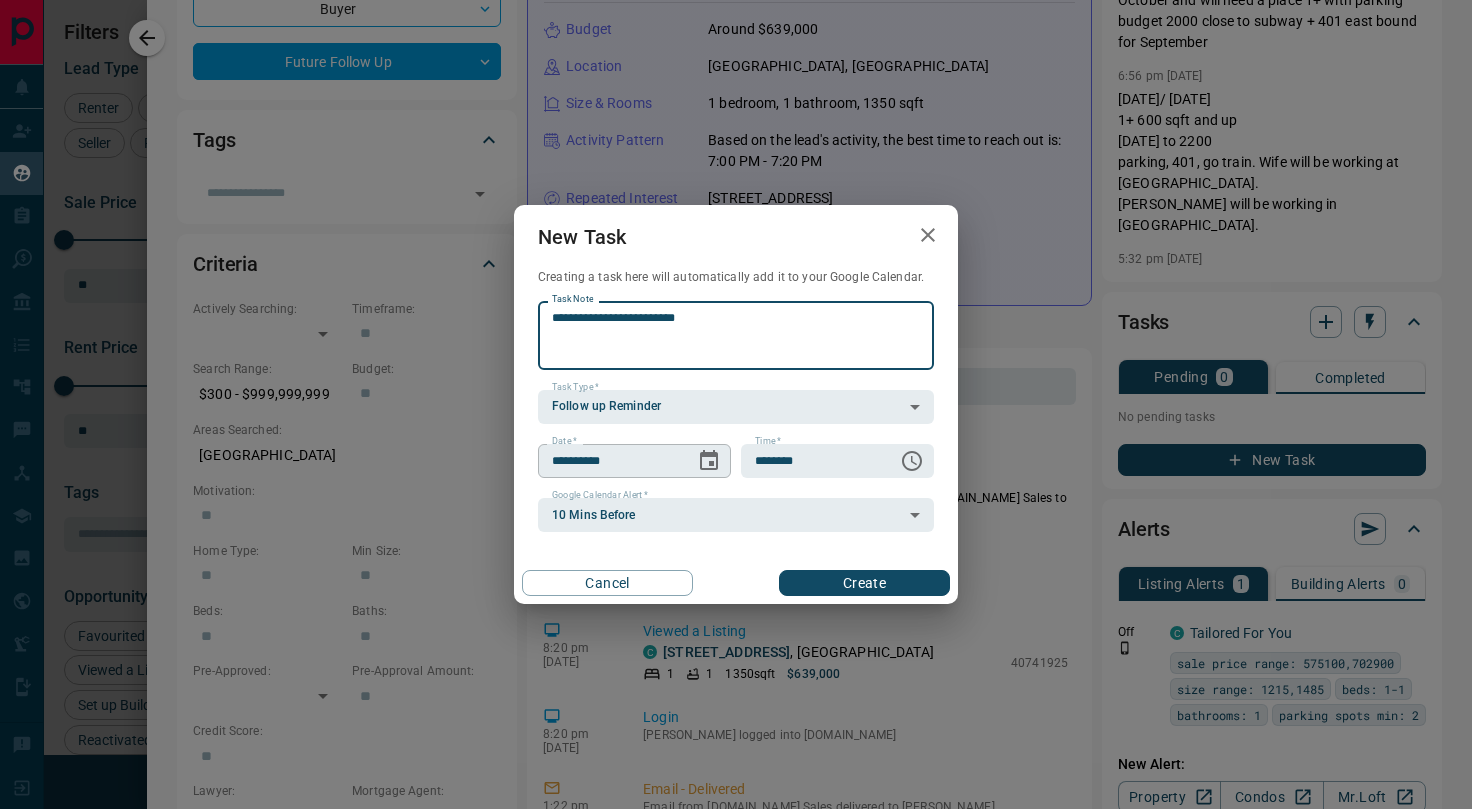 type on "**********" 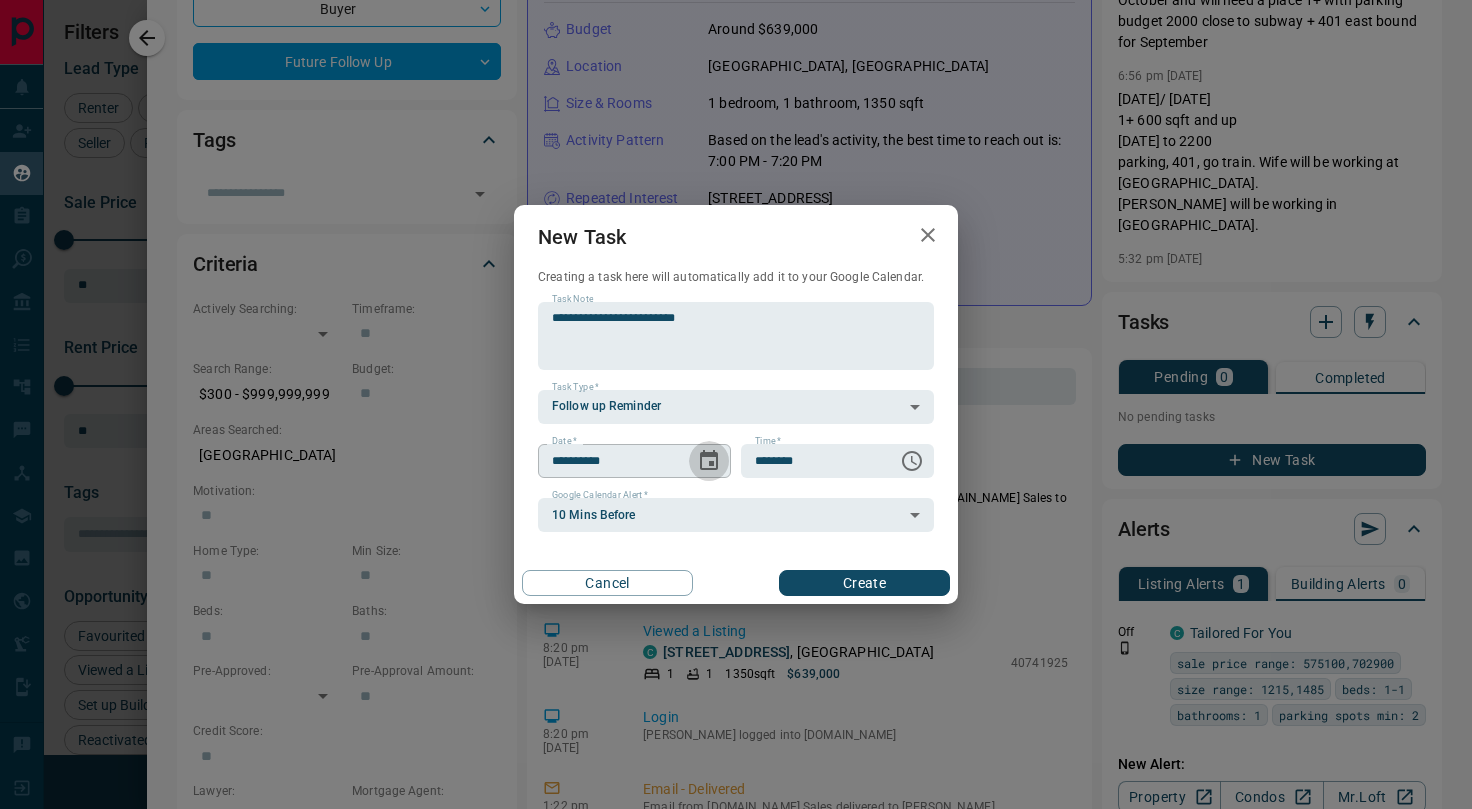 click 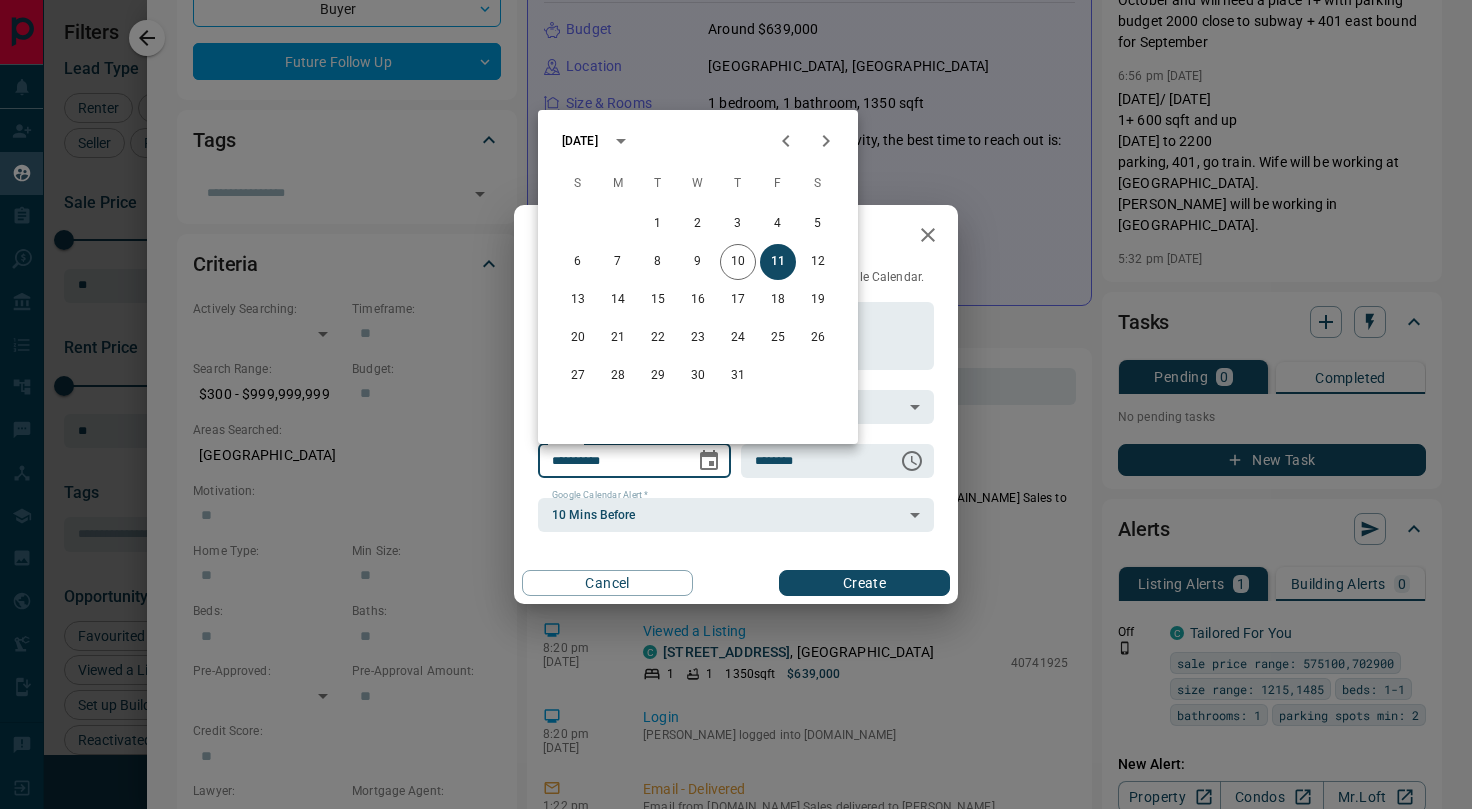 click 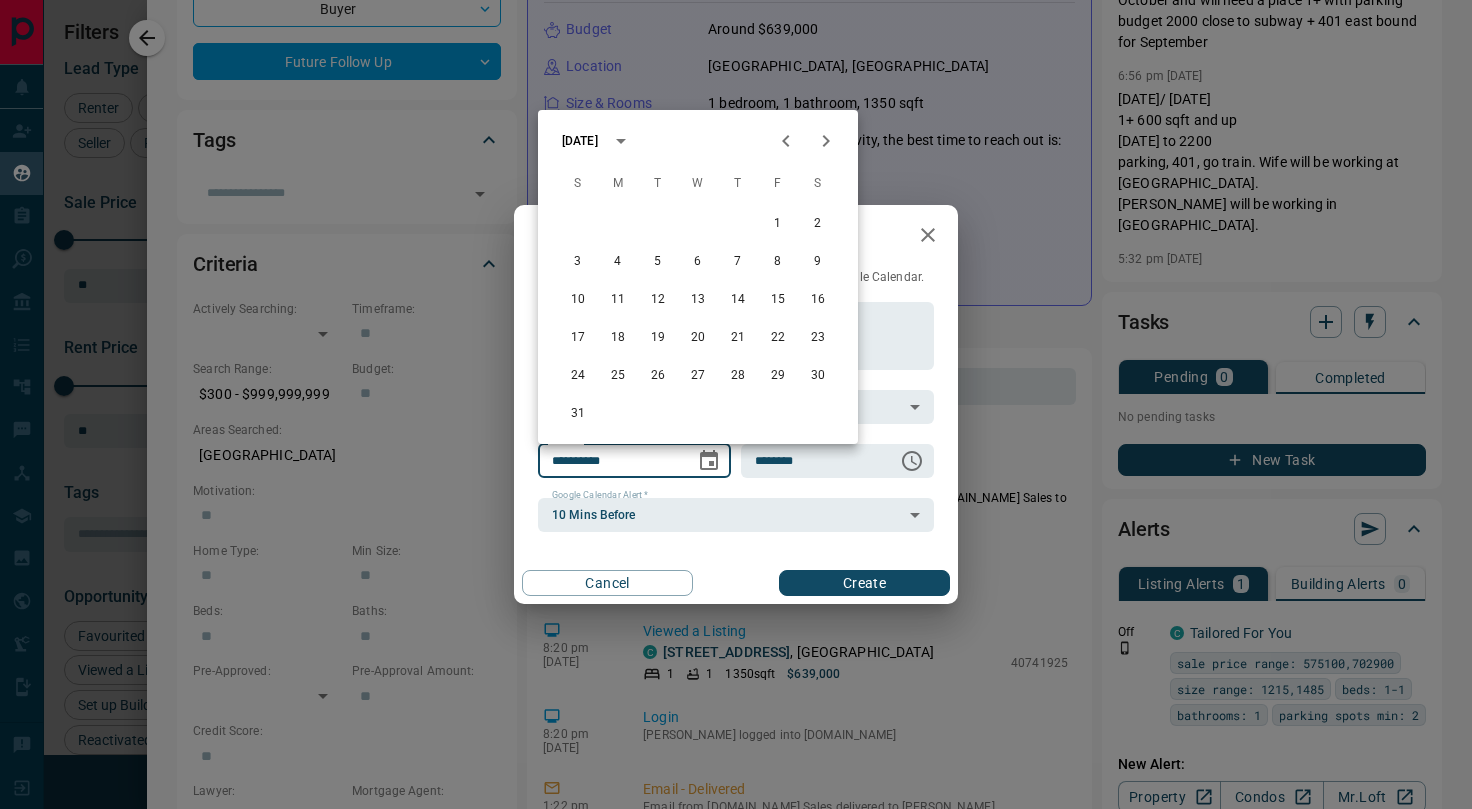 click 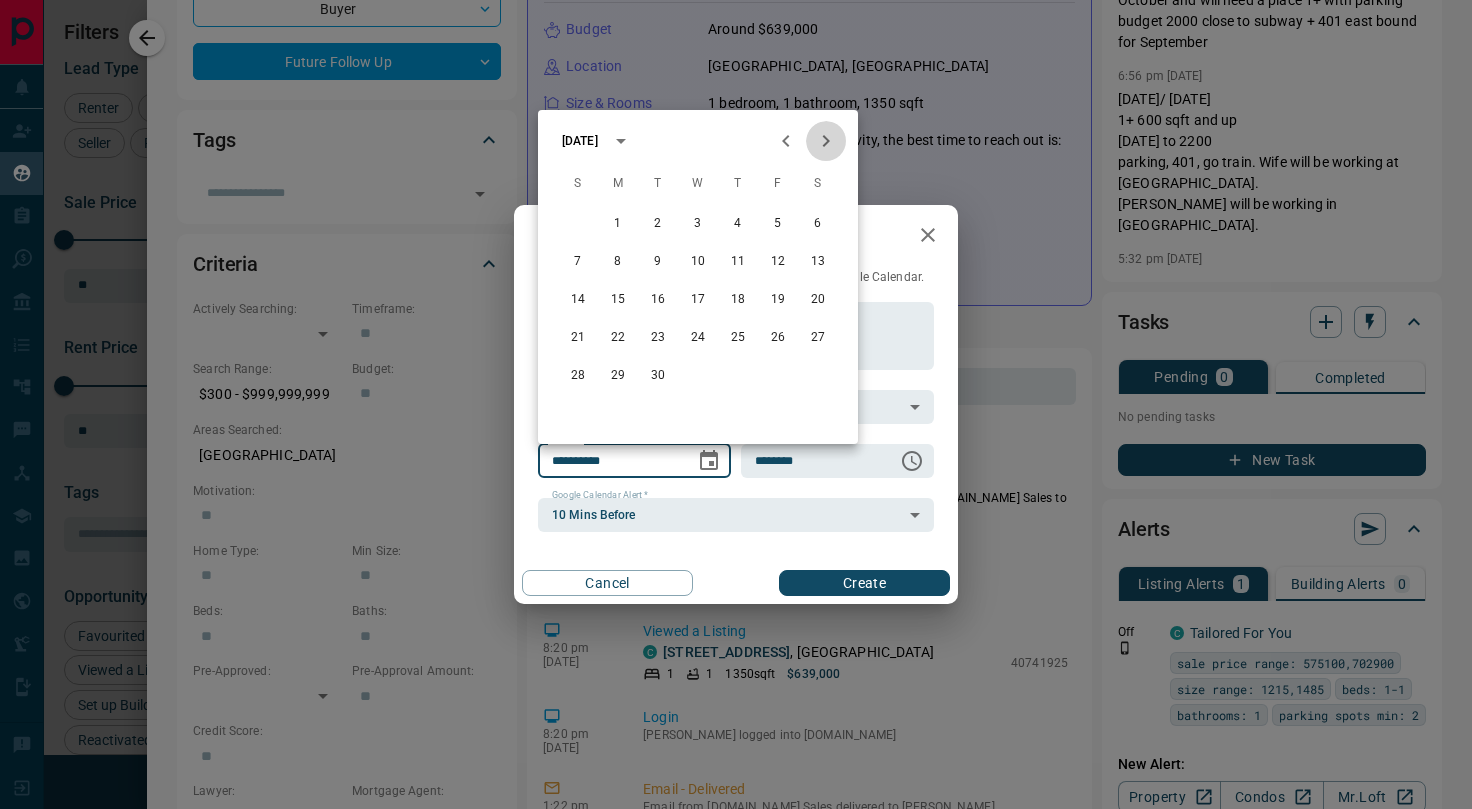 click 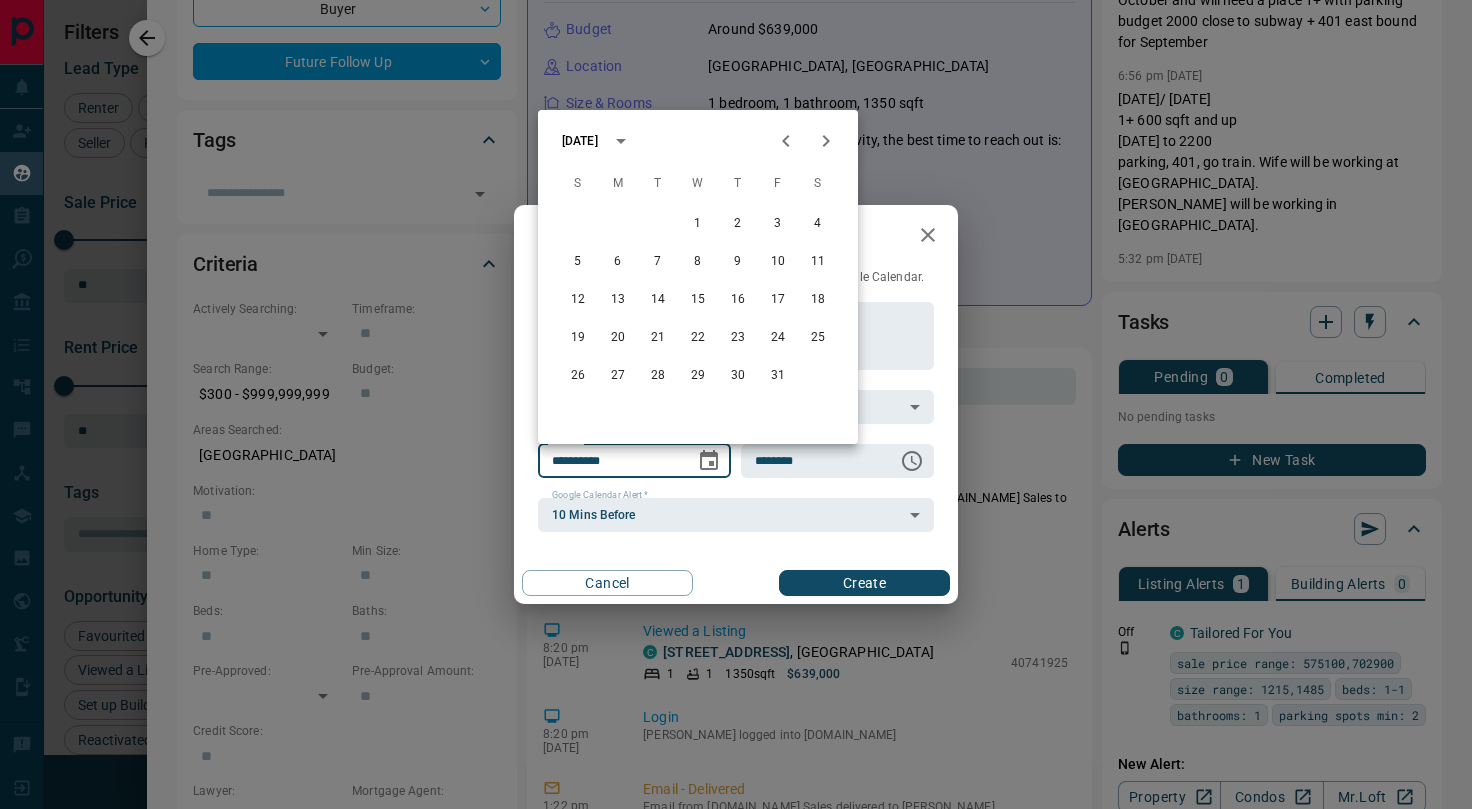 click 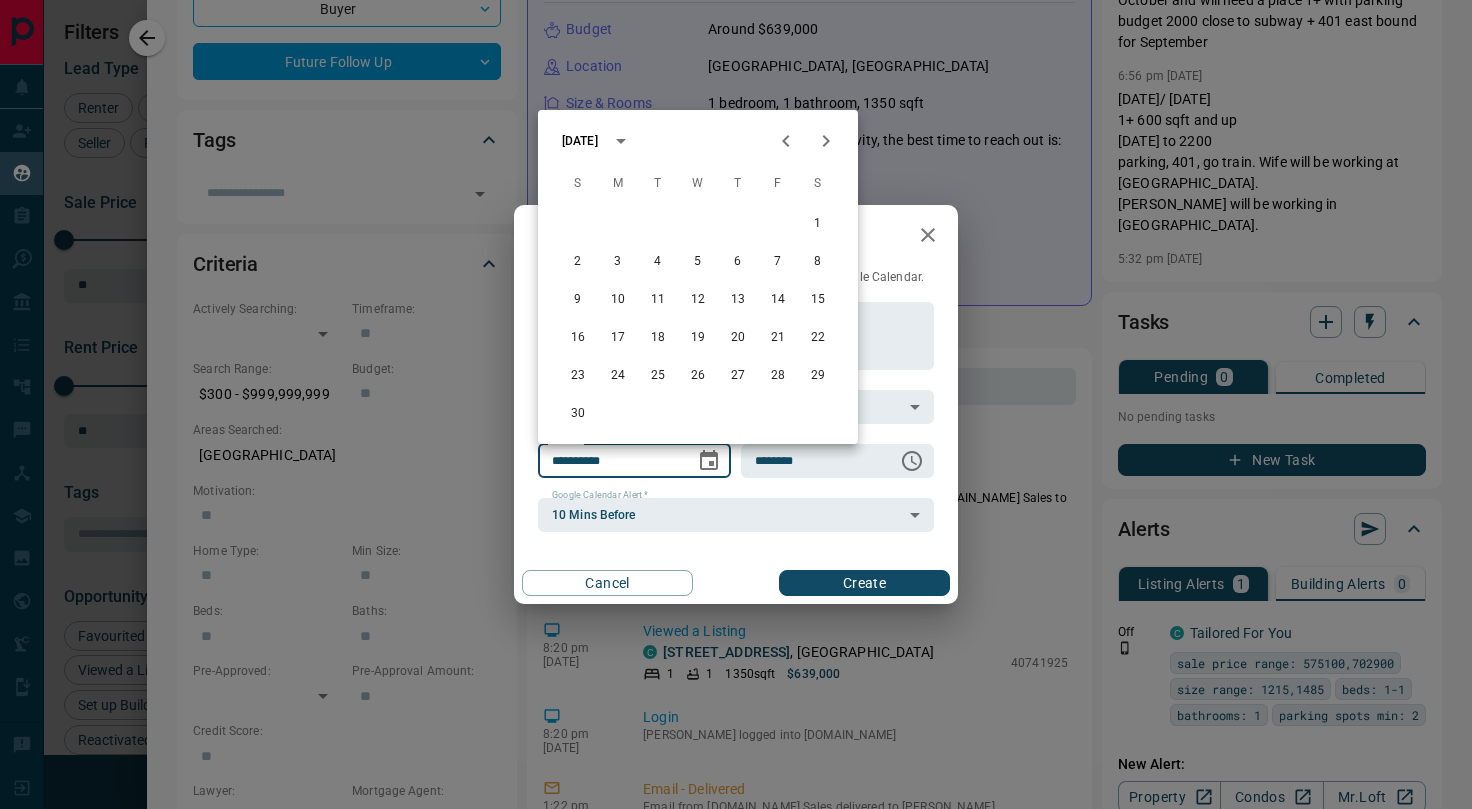 click 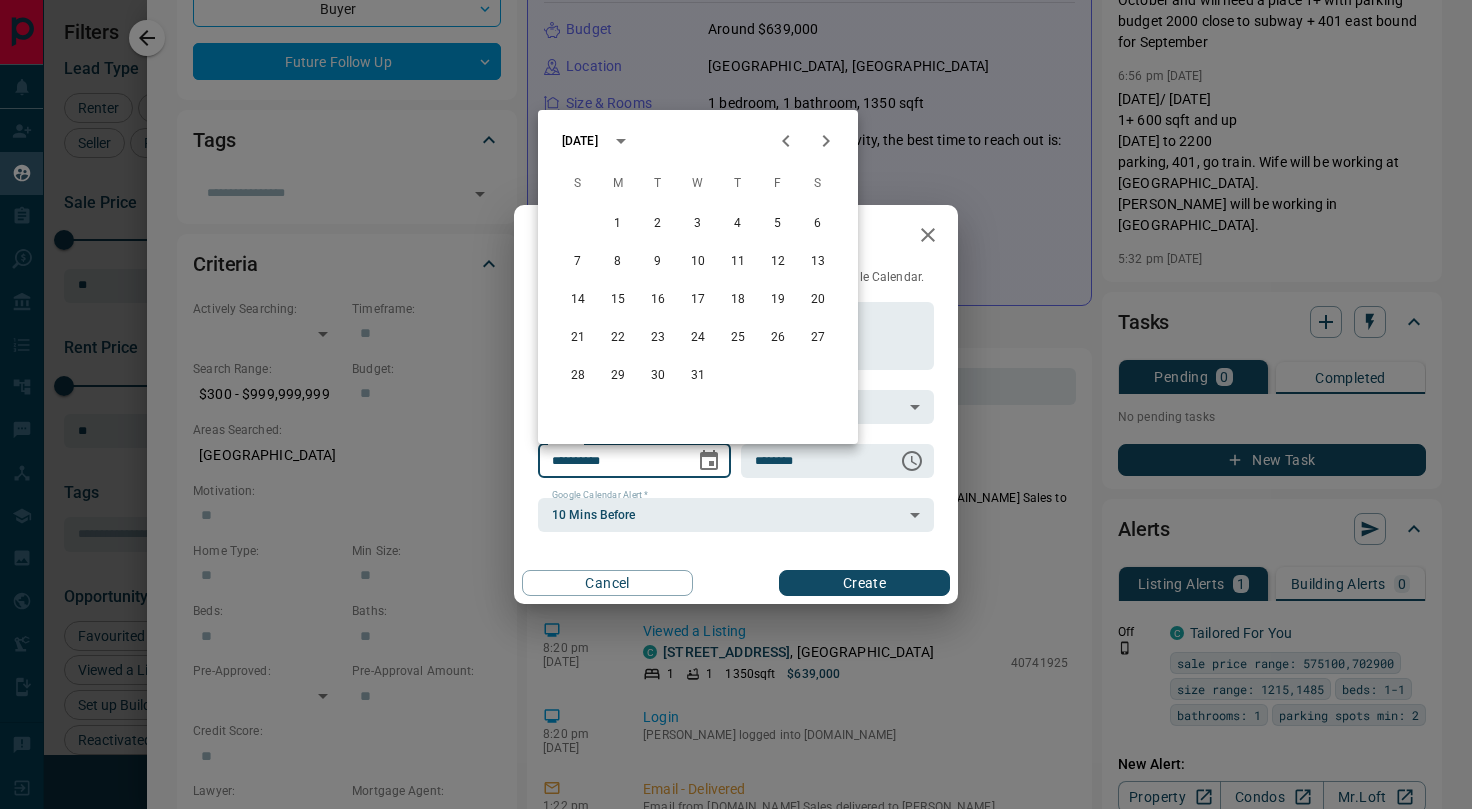 click 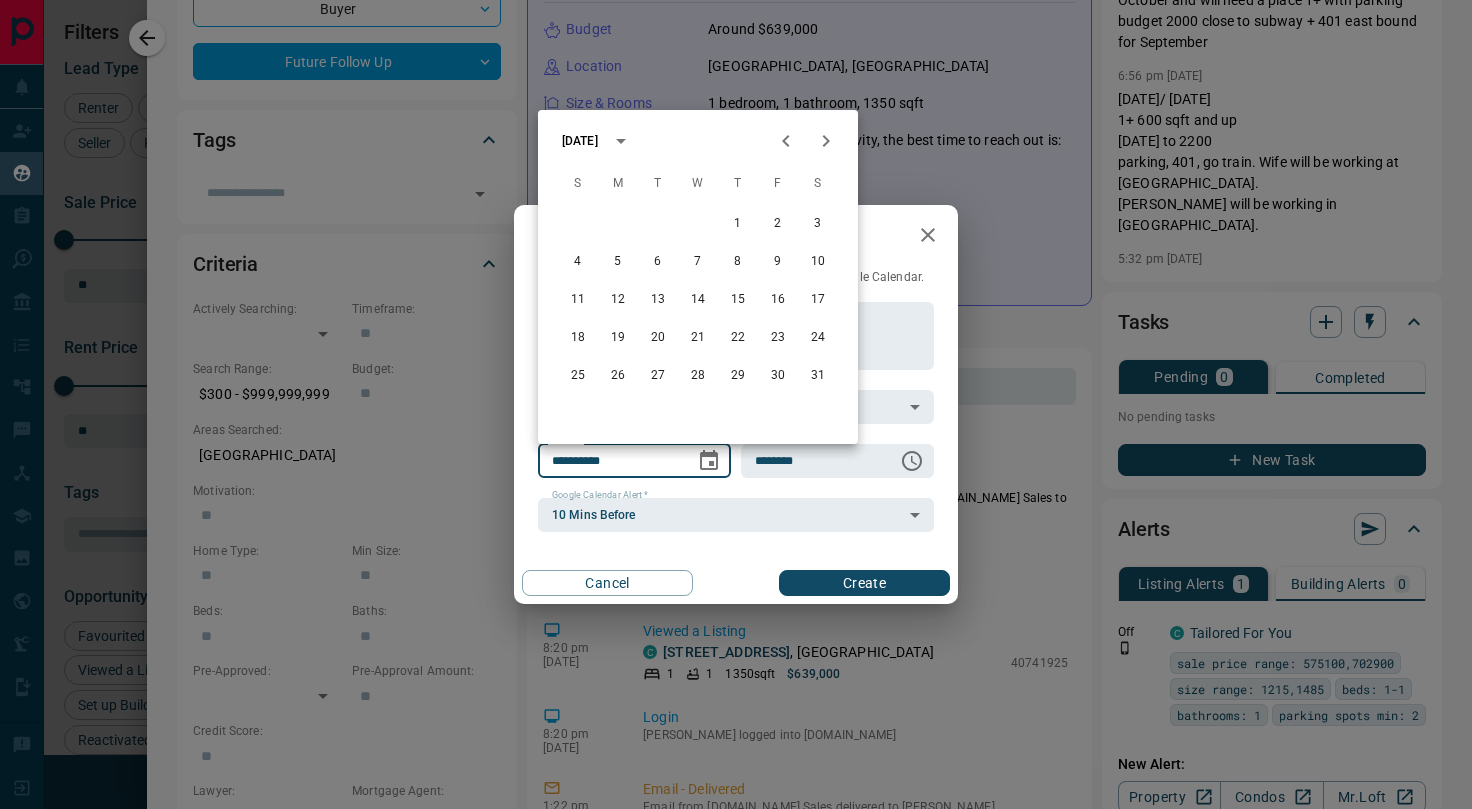 click 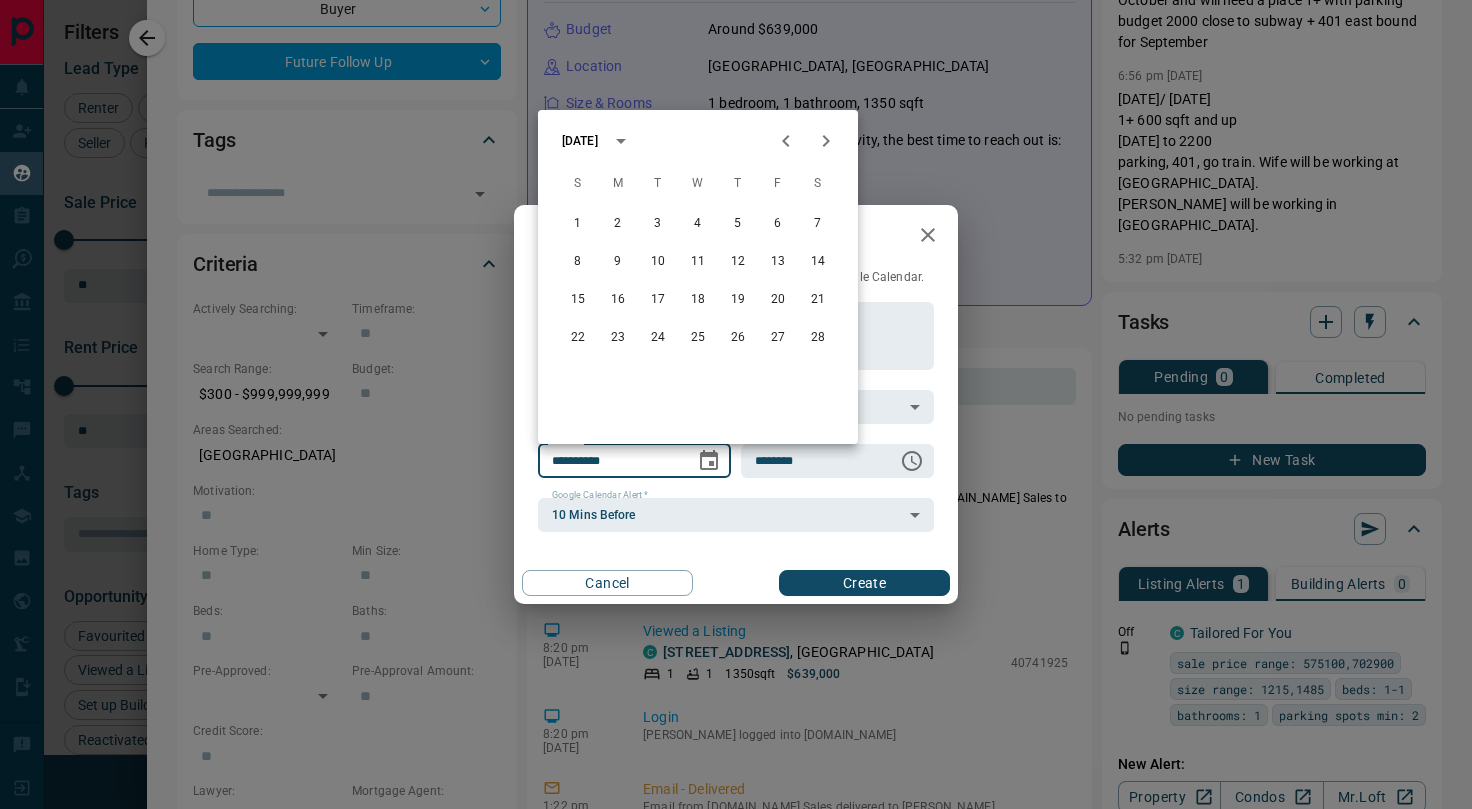 click 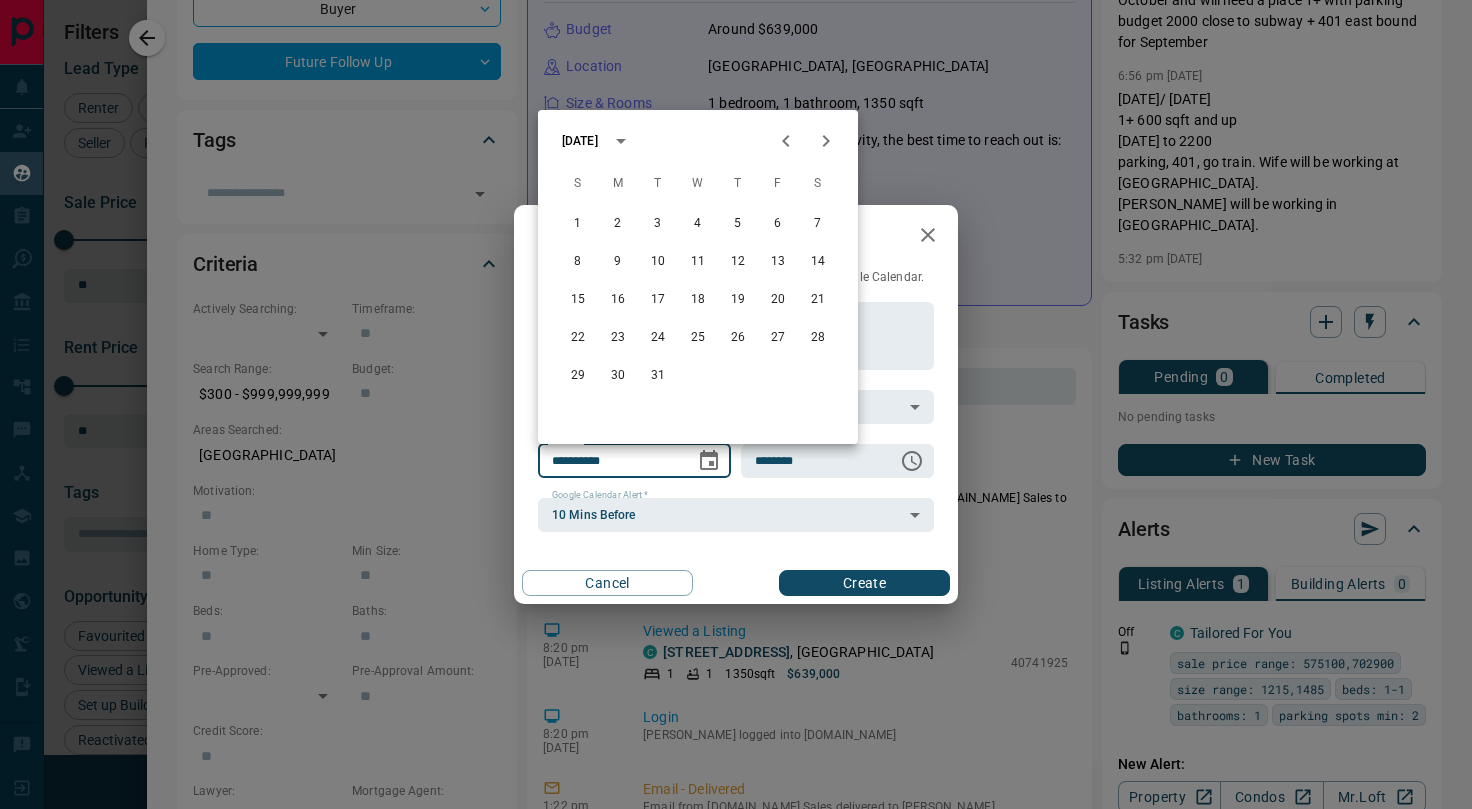 click 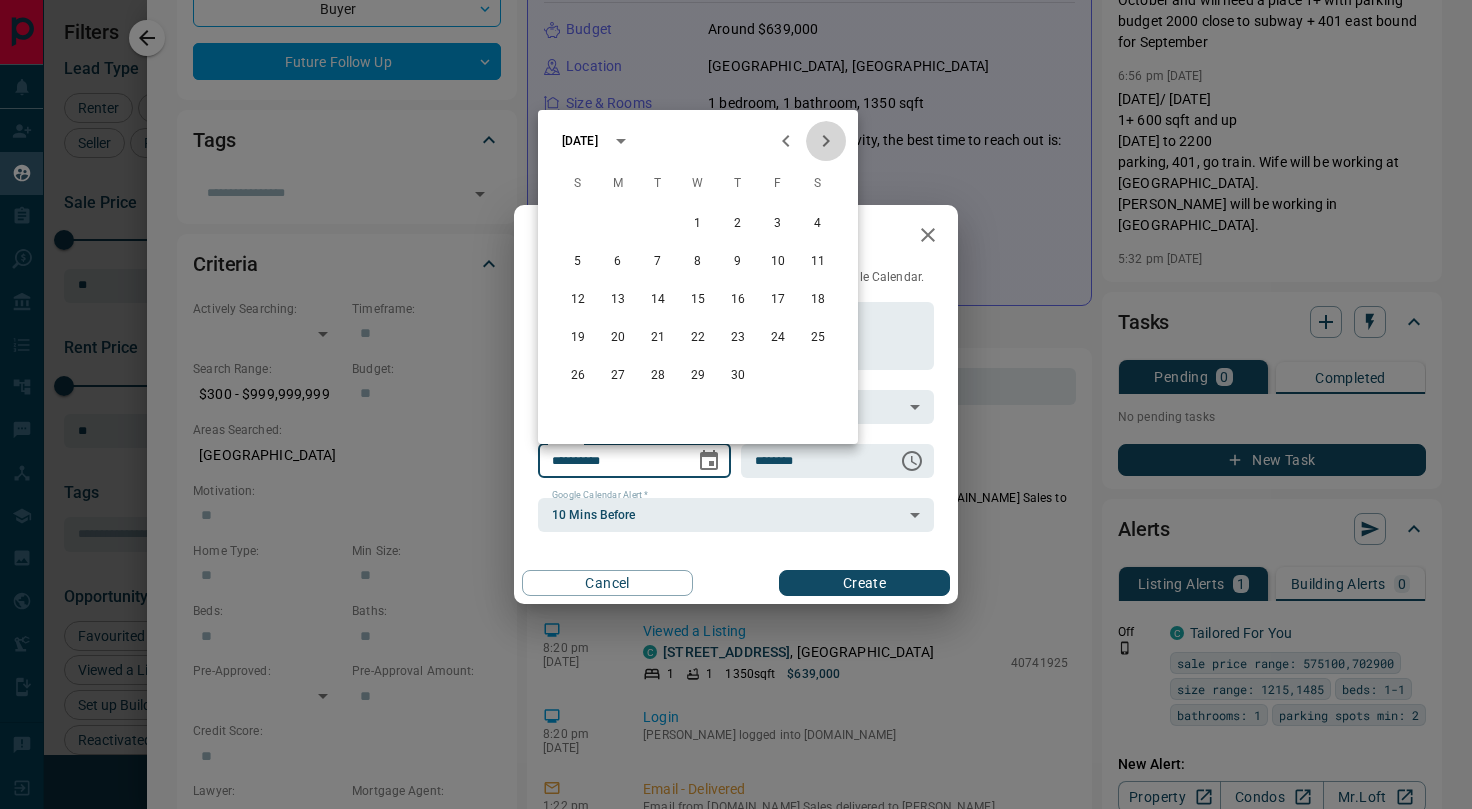 click 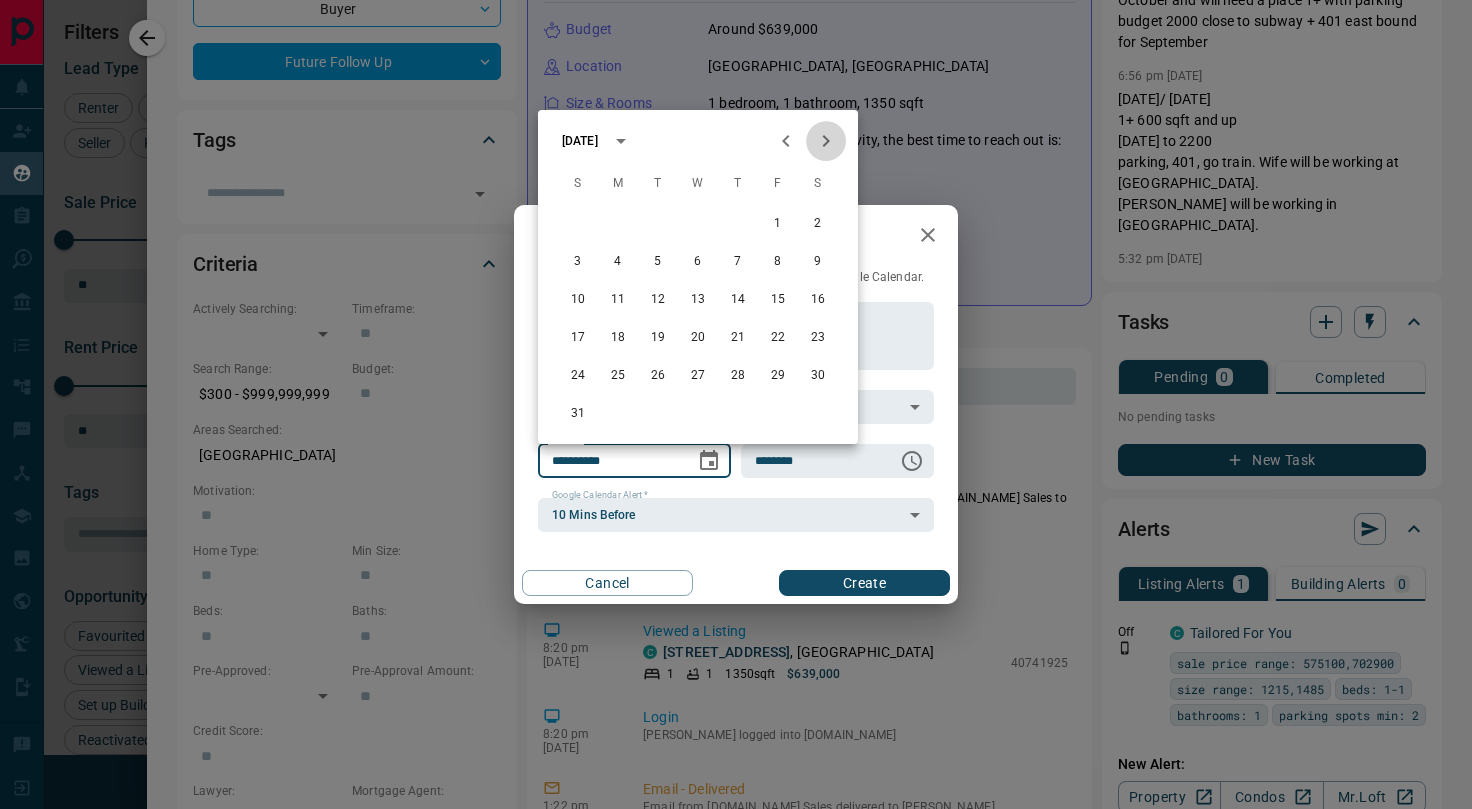 click 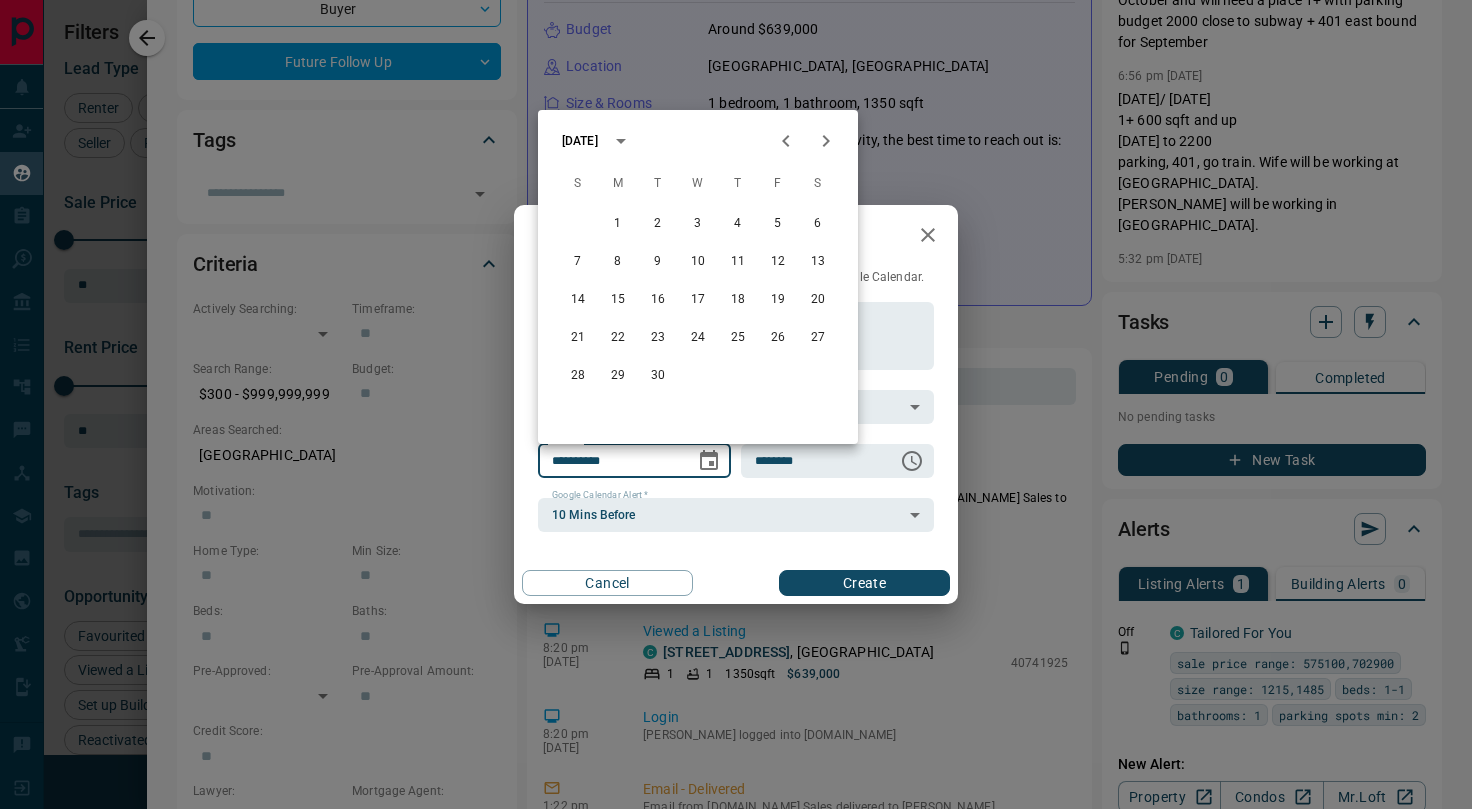 click 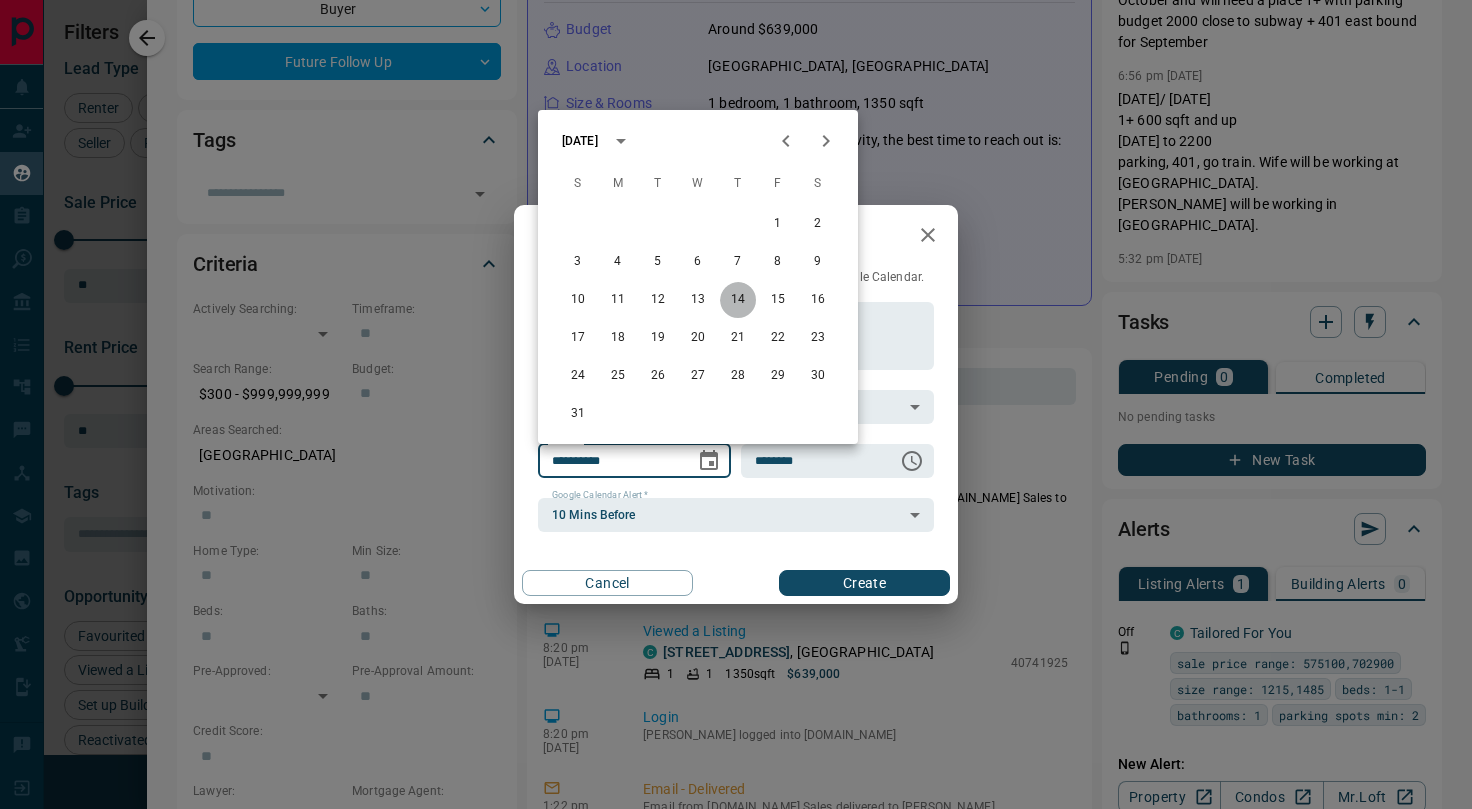 click on "14" at bounding box center (738, 300) 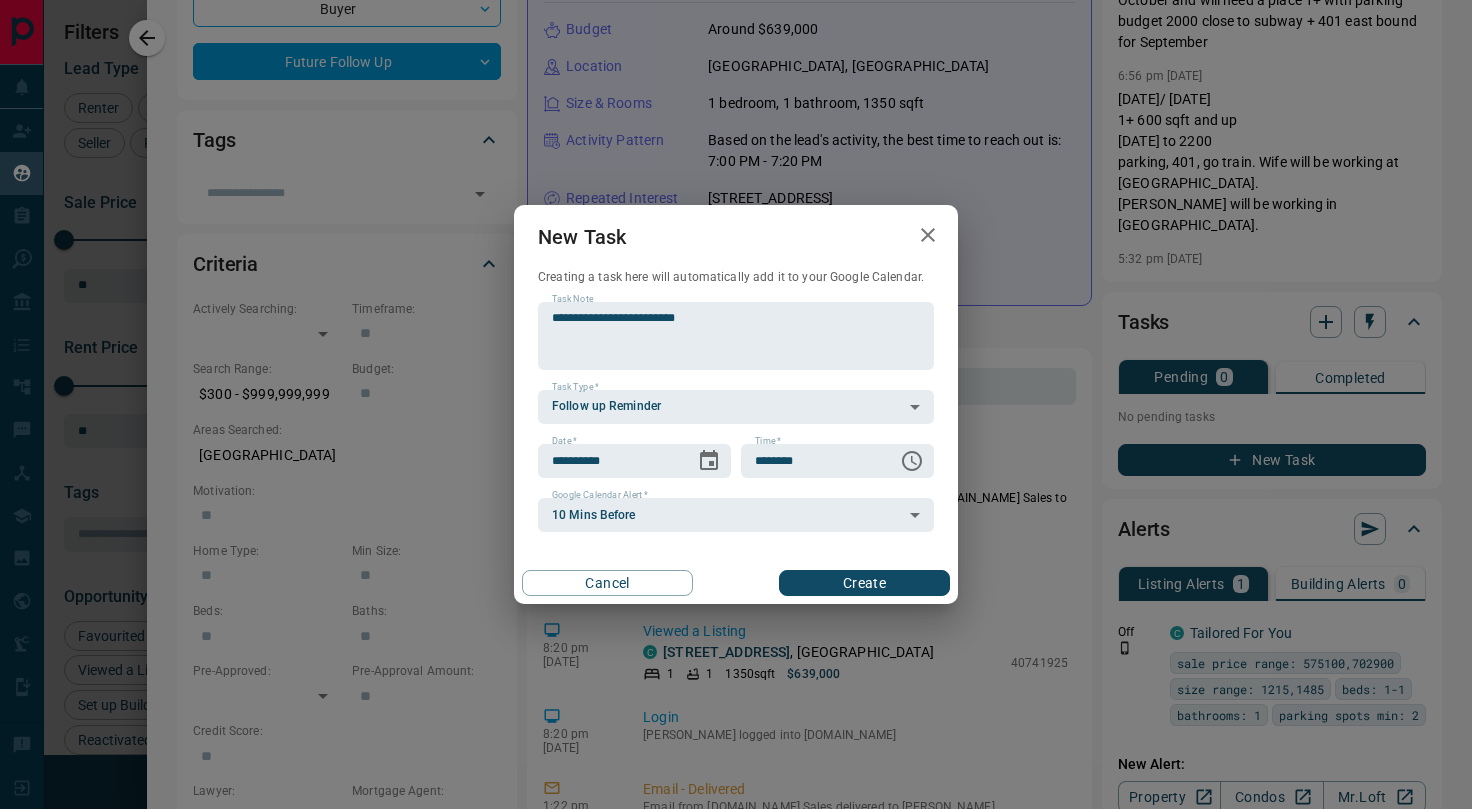 click on "Create" at bounding box center (864, 583) 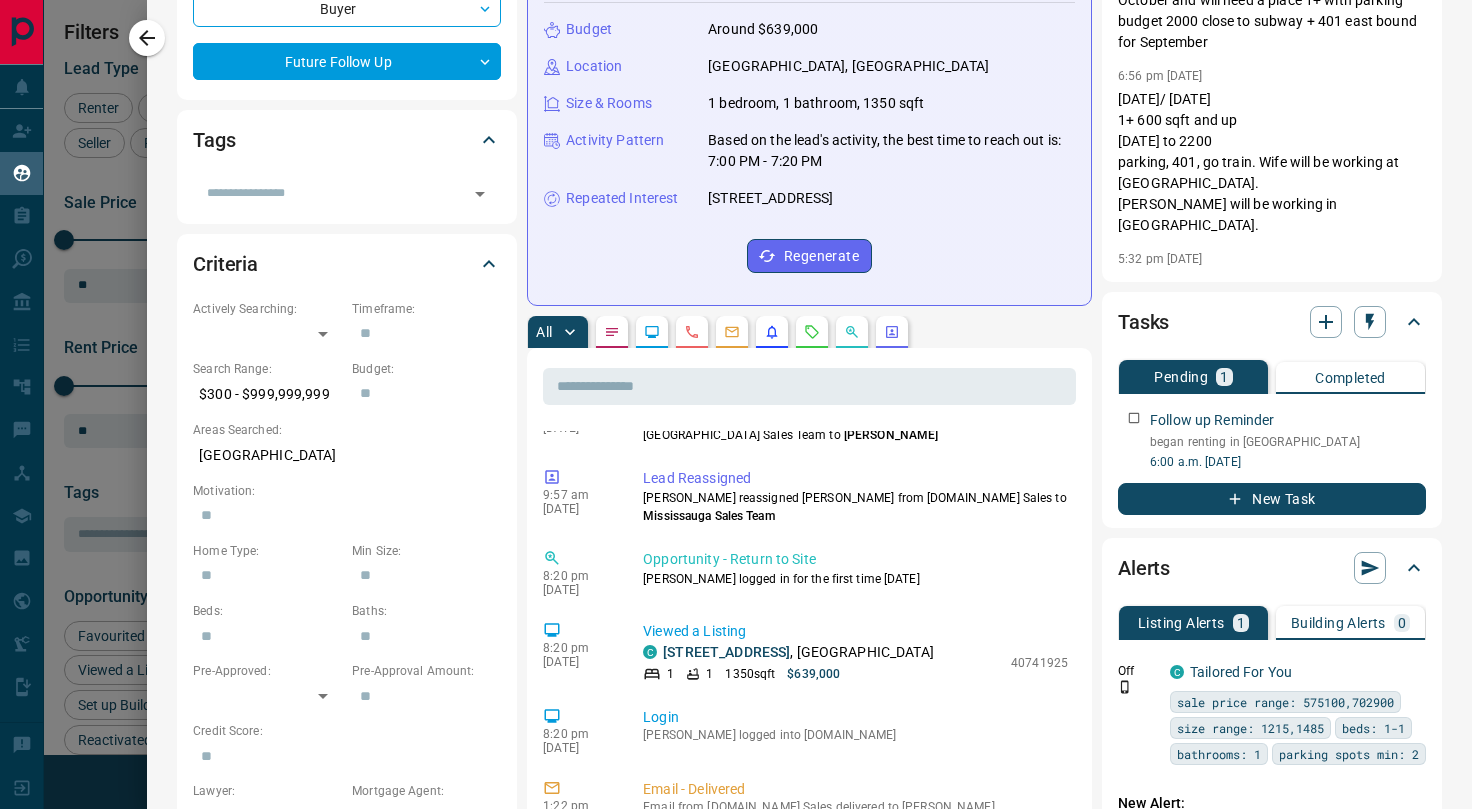 scroll, scrollTop: 0, scrollLeft: 0, axis: both 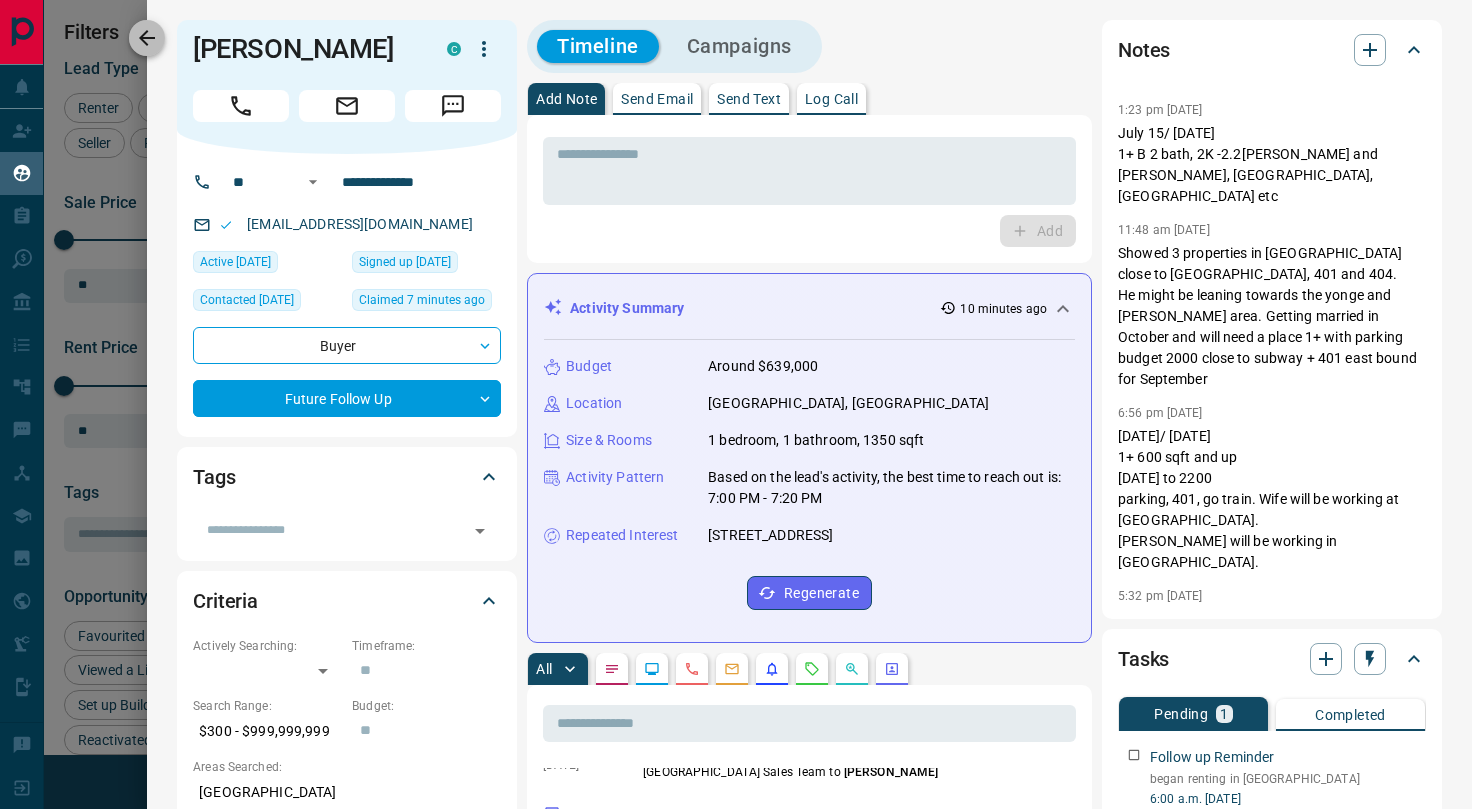 click 